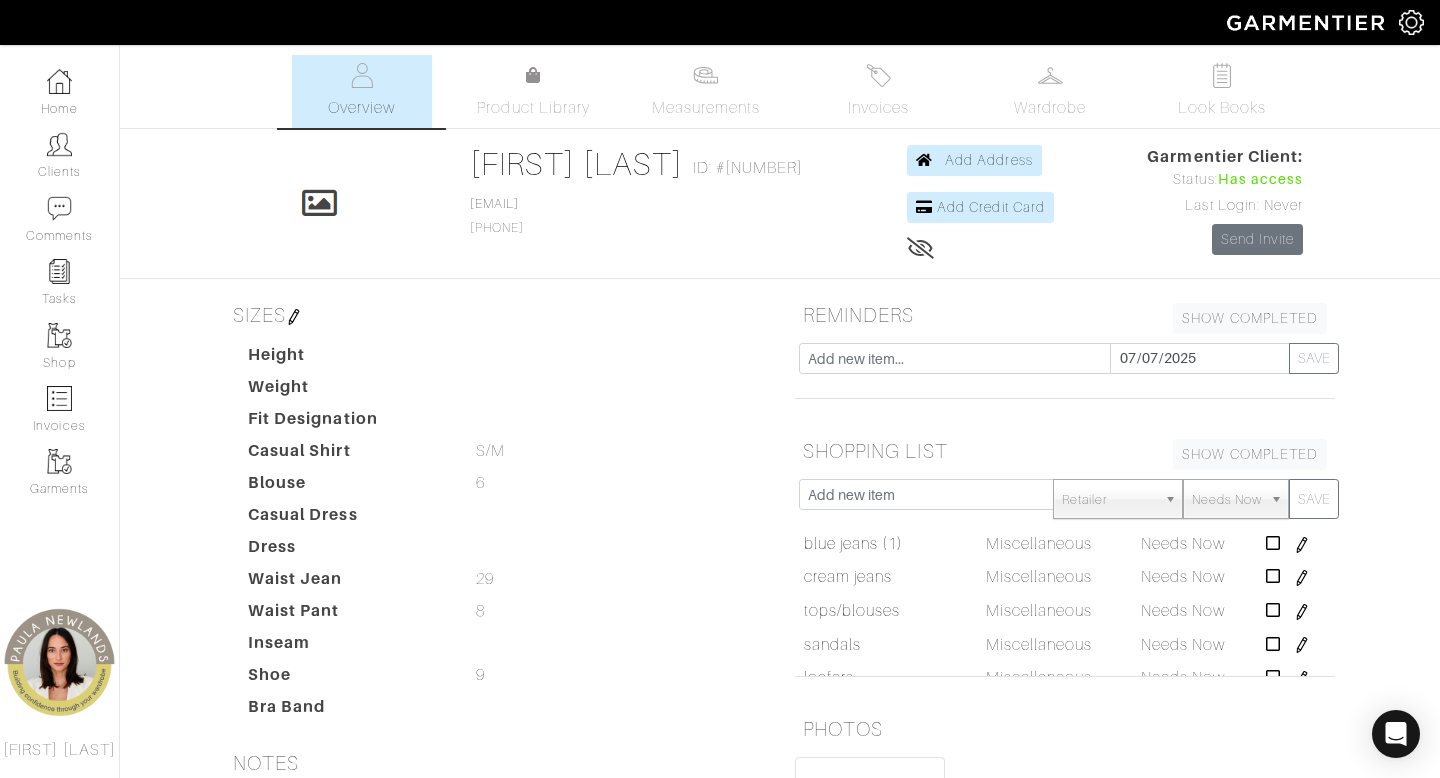 scroll, scrollTop: 167, scrollLeft: 0, axis: vertical 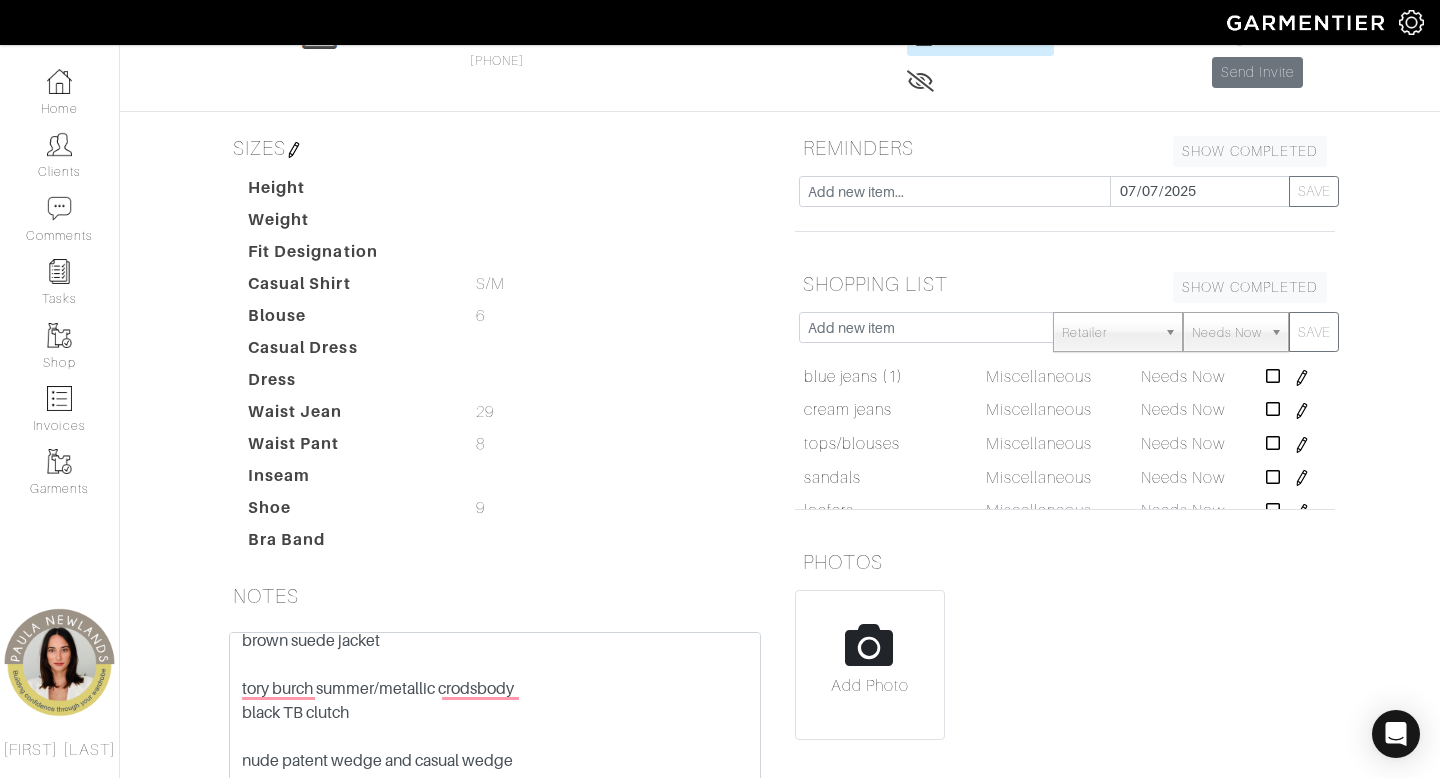 click at bounding box center [294, 150] 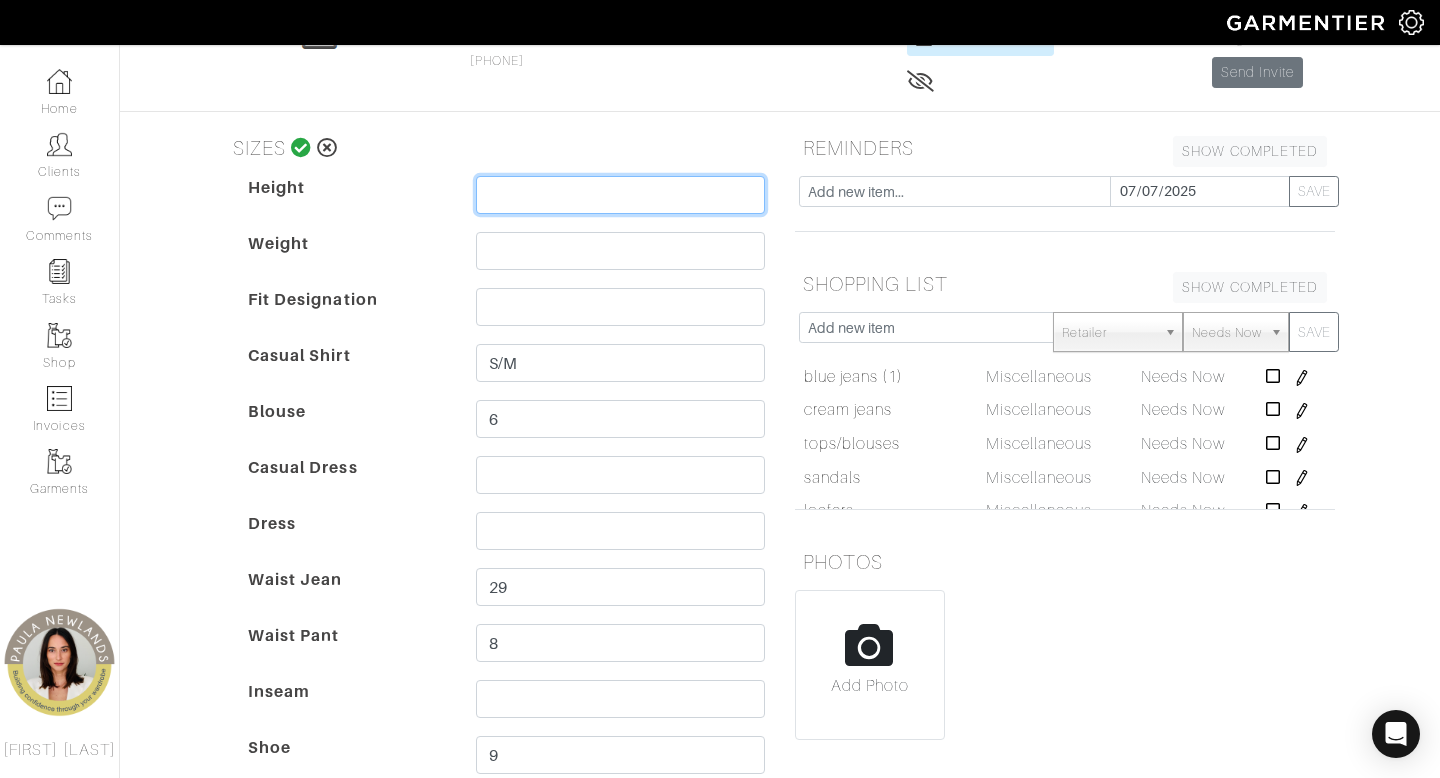 click at bounding box center (620, 195) 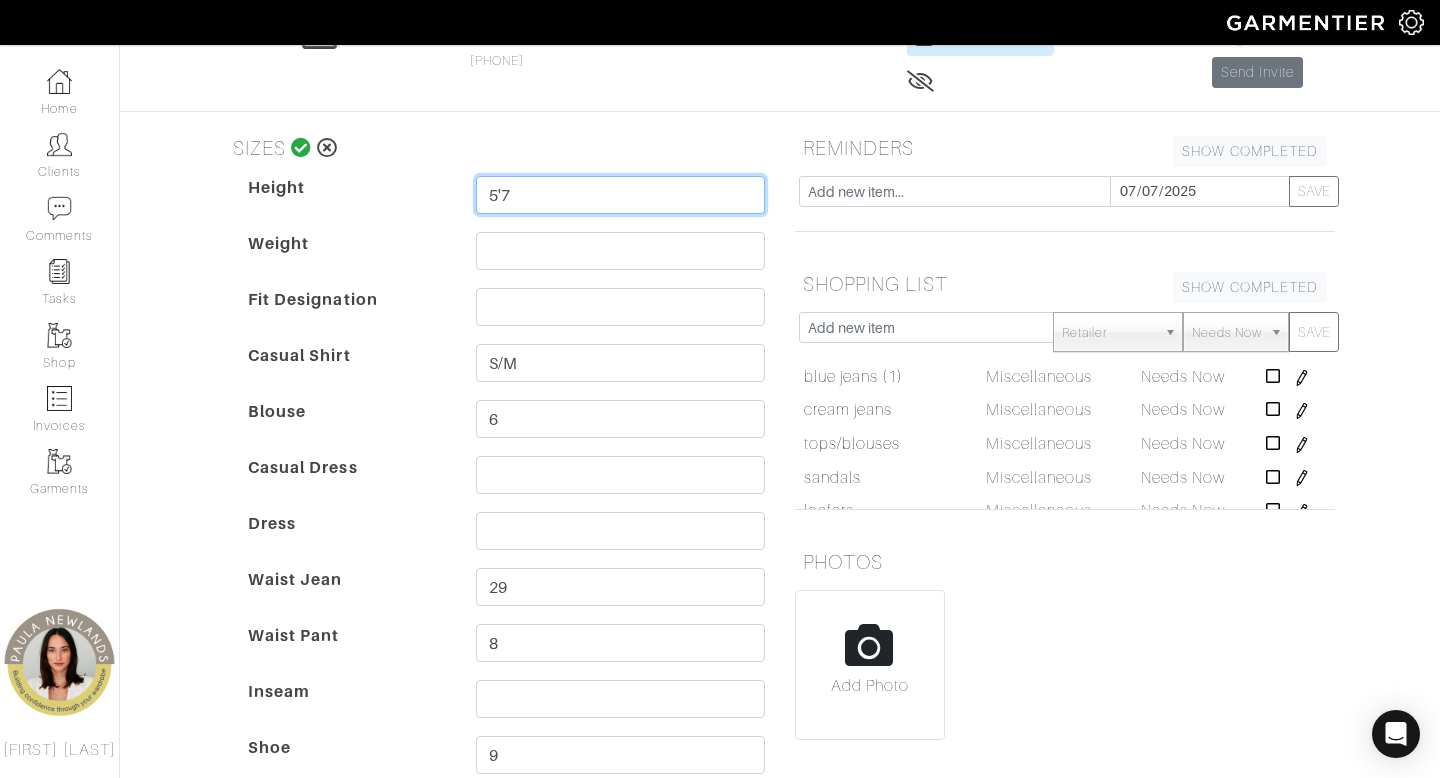type on "5'7" 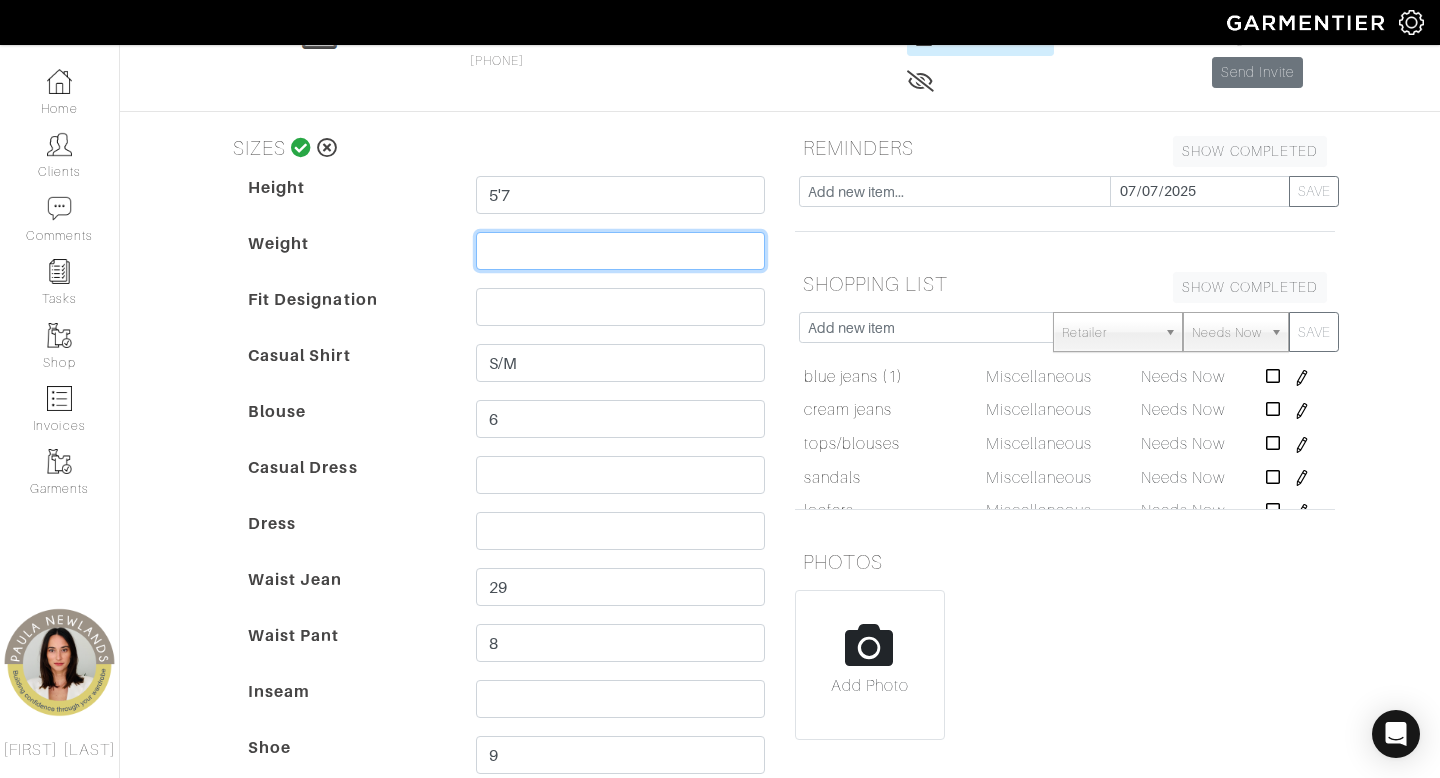 click at bounding box center (620, 251) 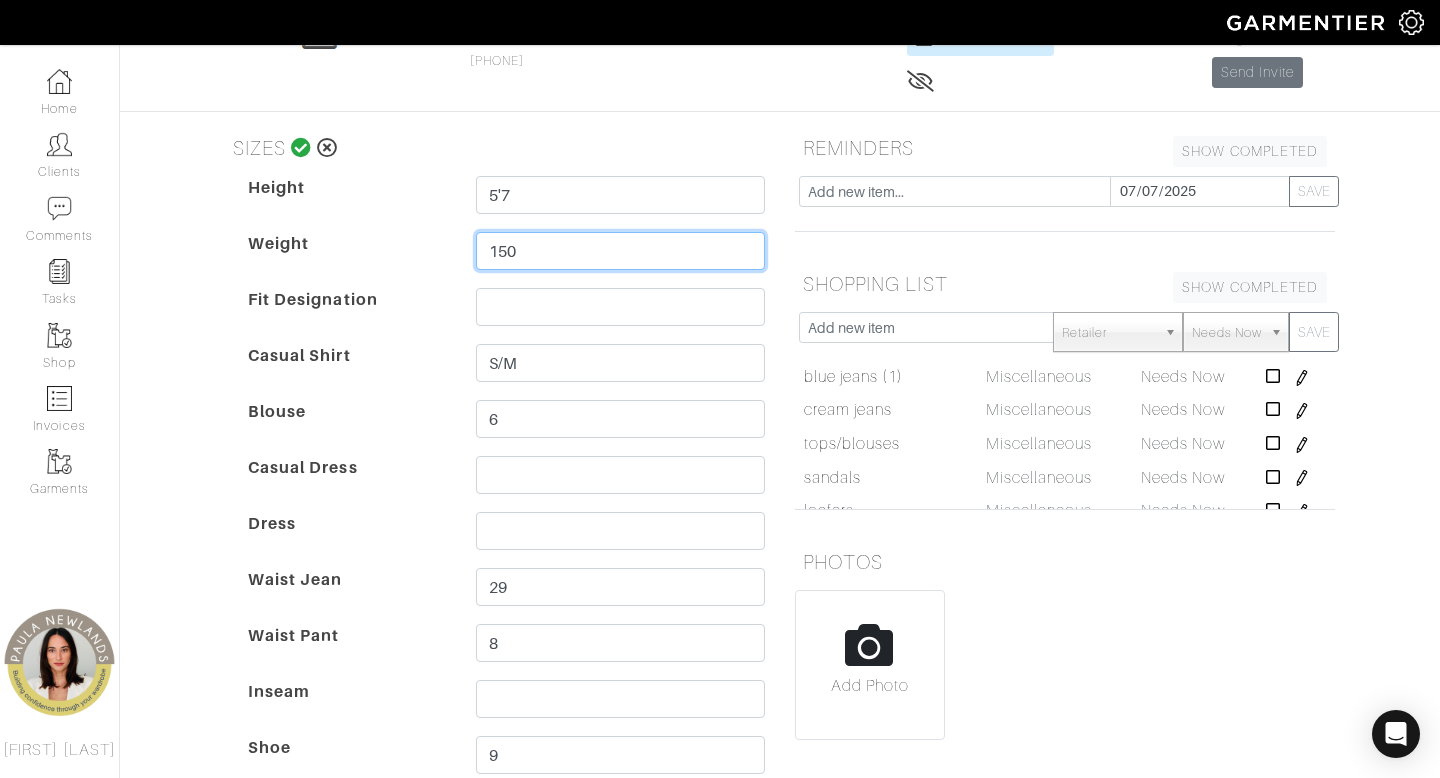 type on "150" 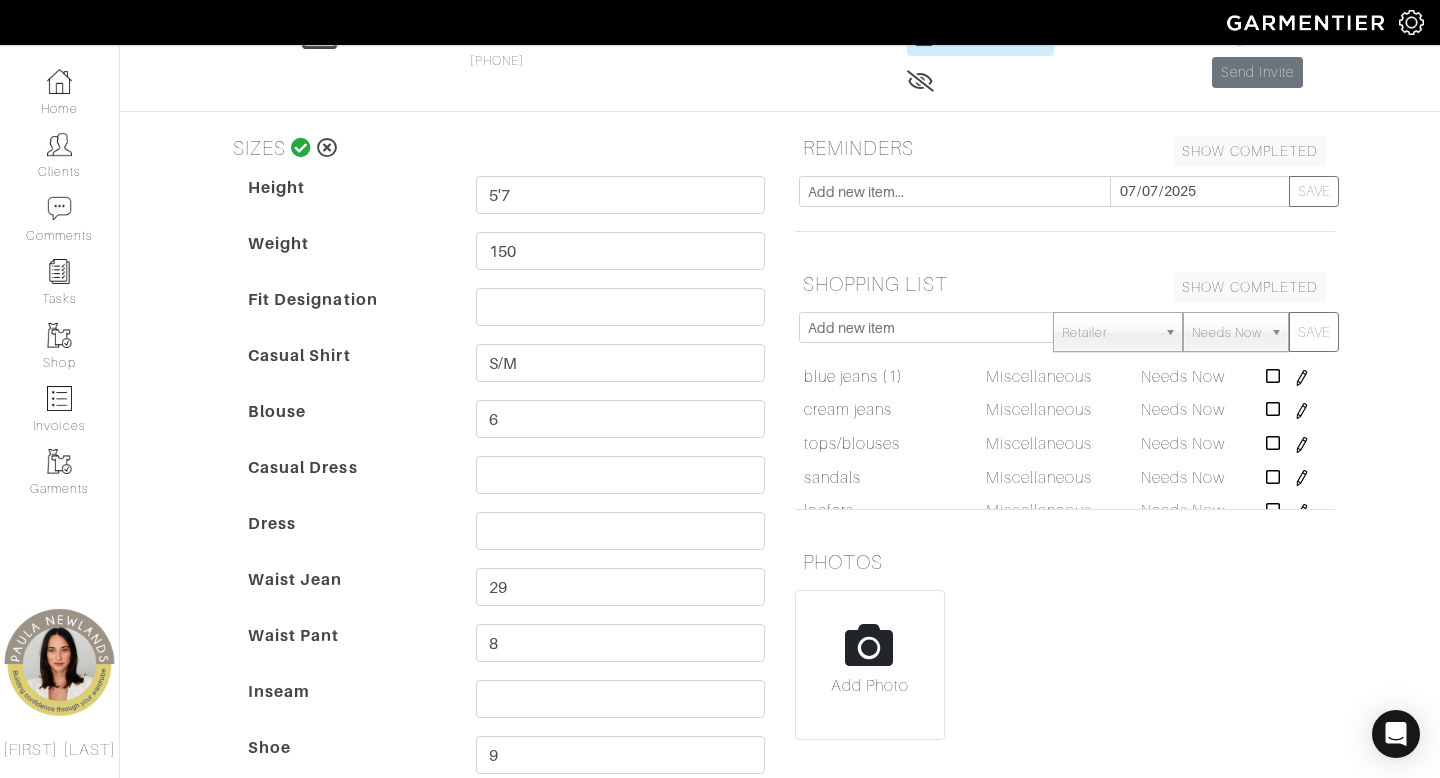 click on "[FIRST] [LAST]
Overview
Overview
Measurements
Product Library
Invoices
Wardrobe
Look Books
Overview
Product Library
Measurements
Invoices" at bounding box center (720, 566) 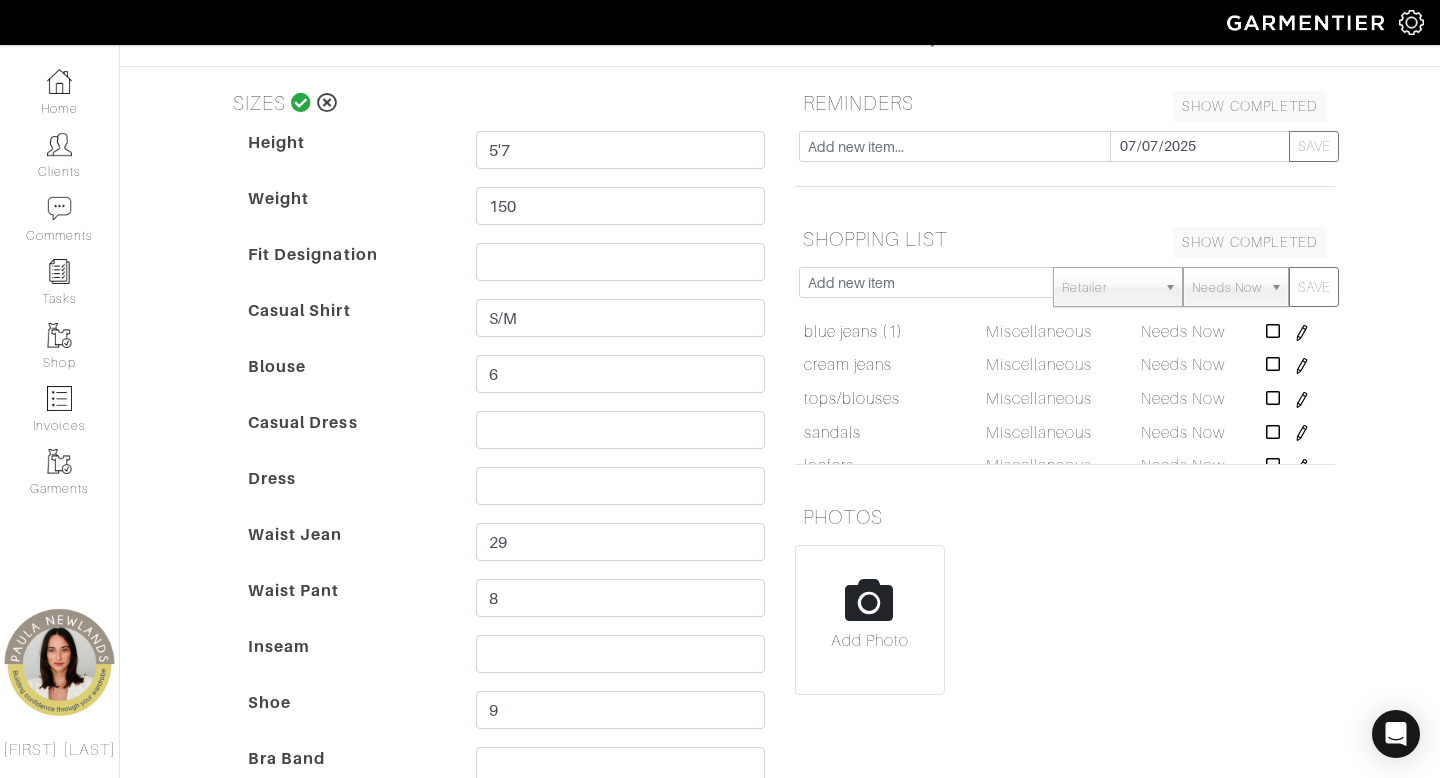 click on "Casual Dress" at bounding box center [347, 439] 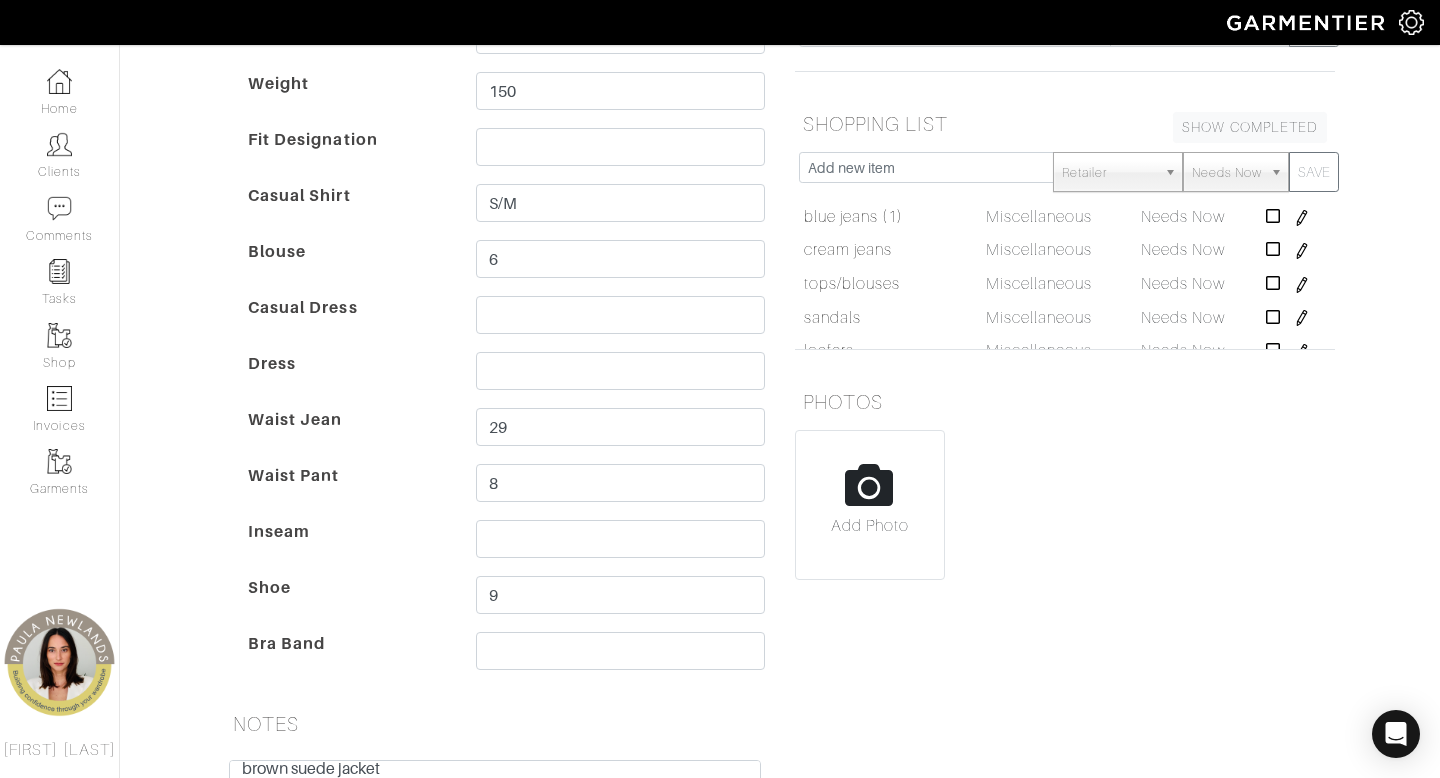scroll, scrollTop: 360, scrollLeft: 0, axis: vertical 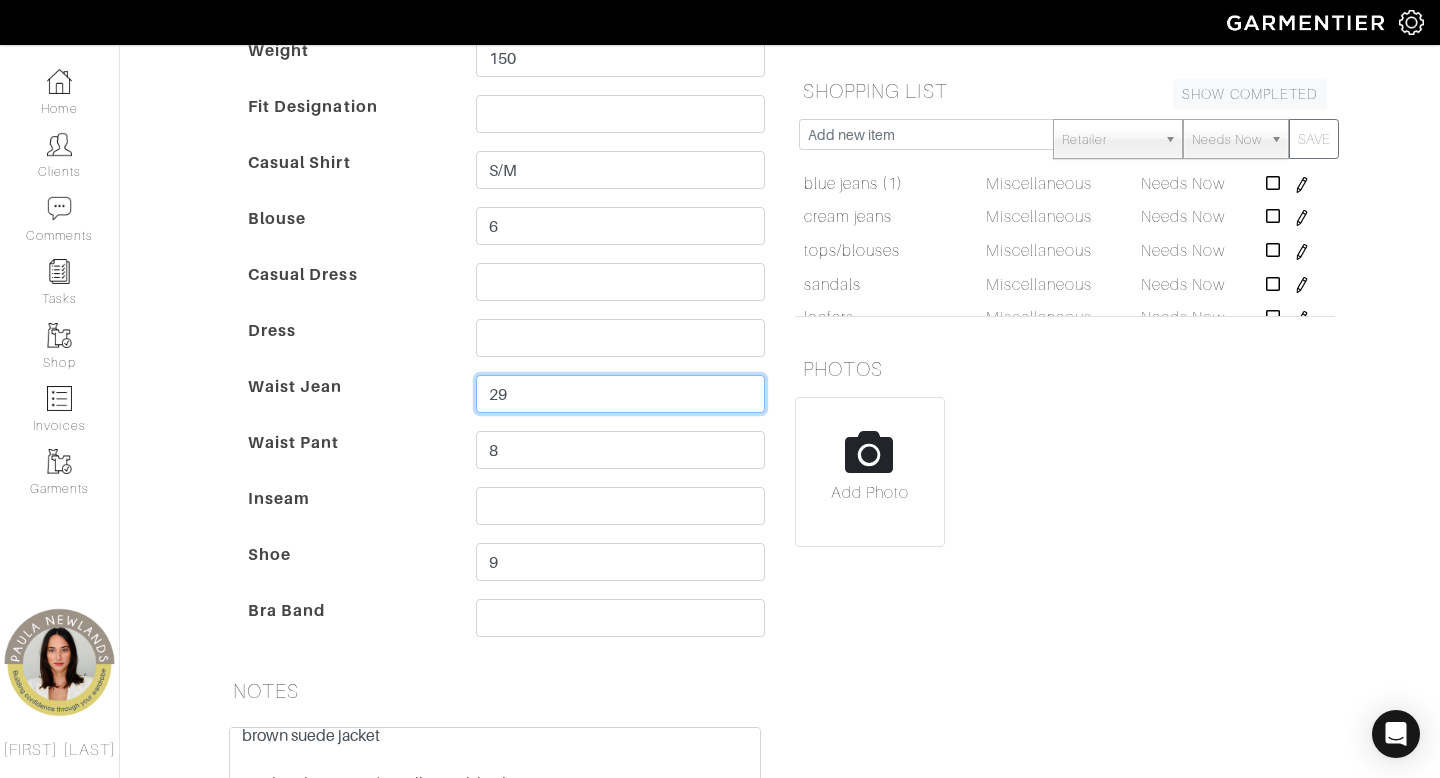 click on "29" at bounding box center [620, 394] 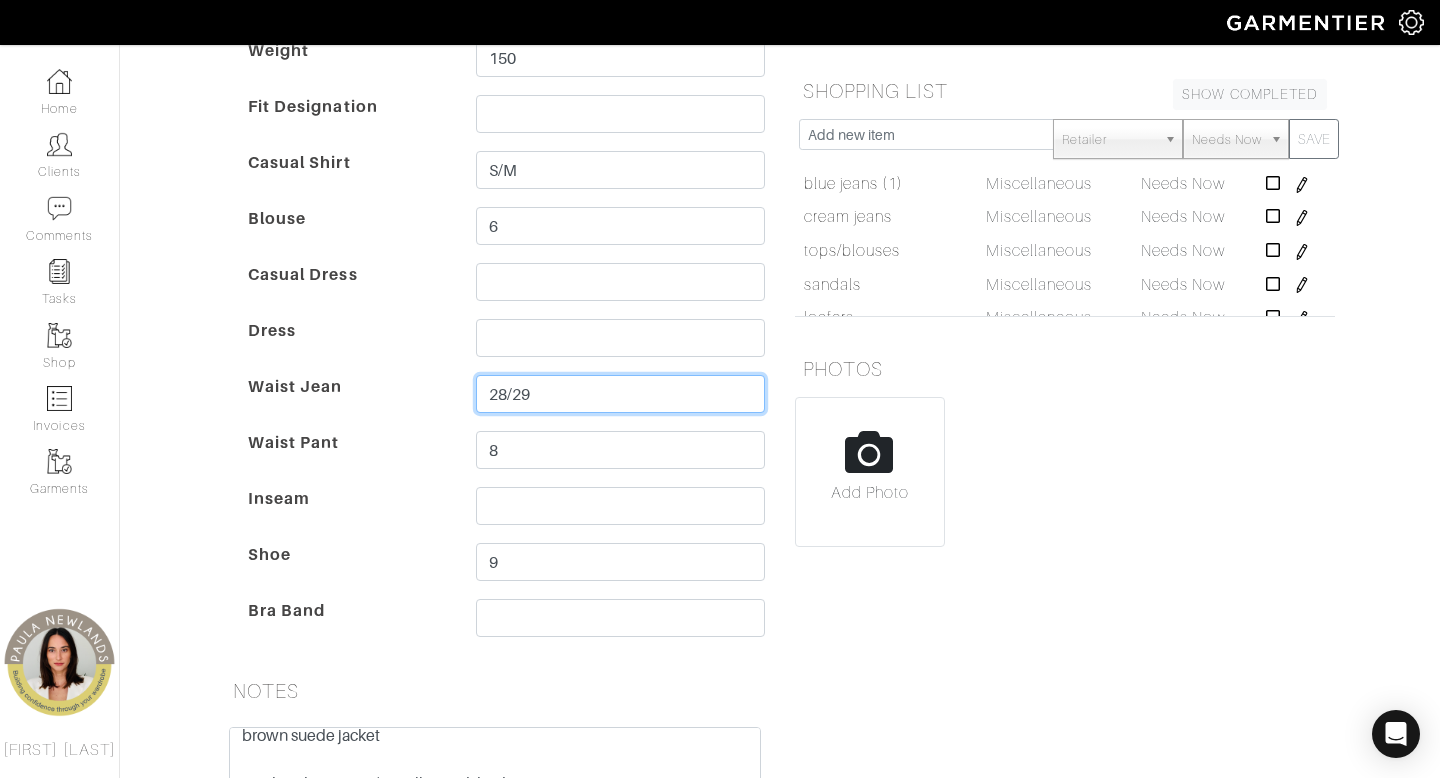 type on "28/29" 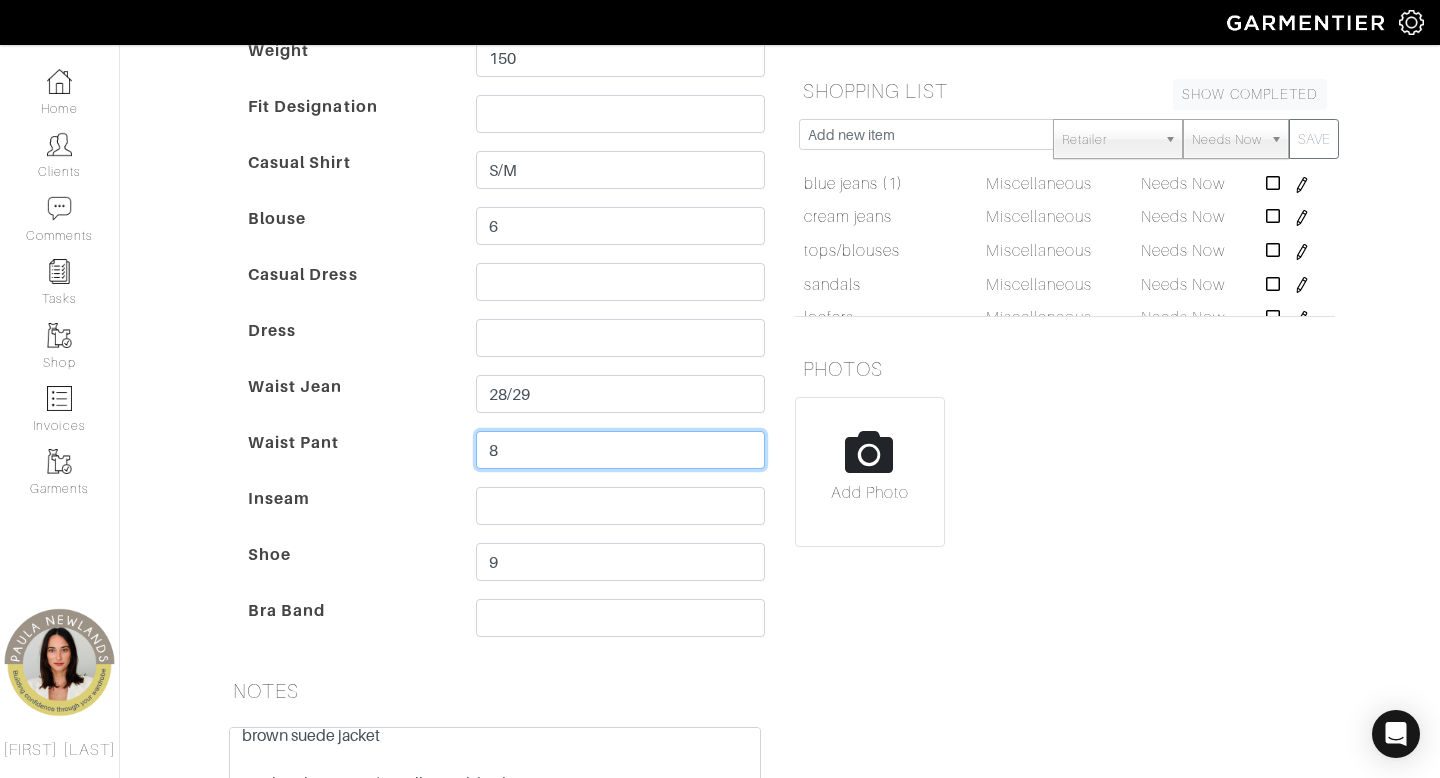 click on "8" at bounding box center [620, 450] 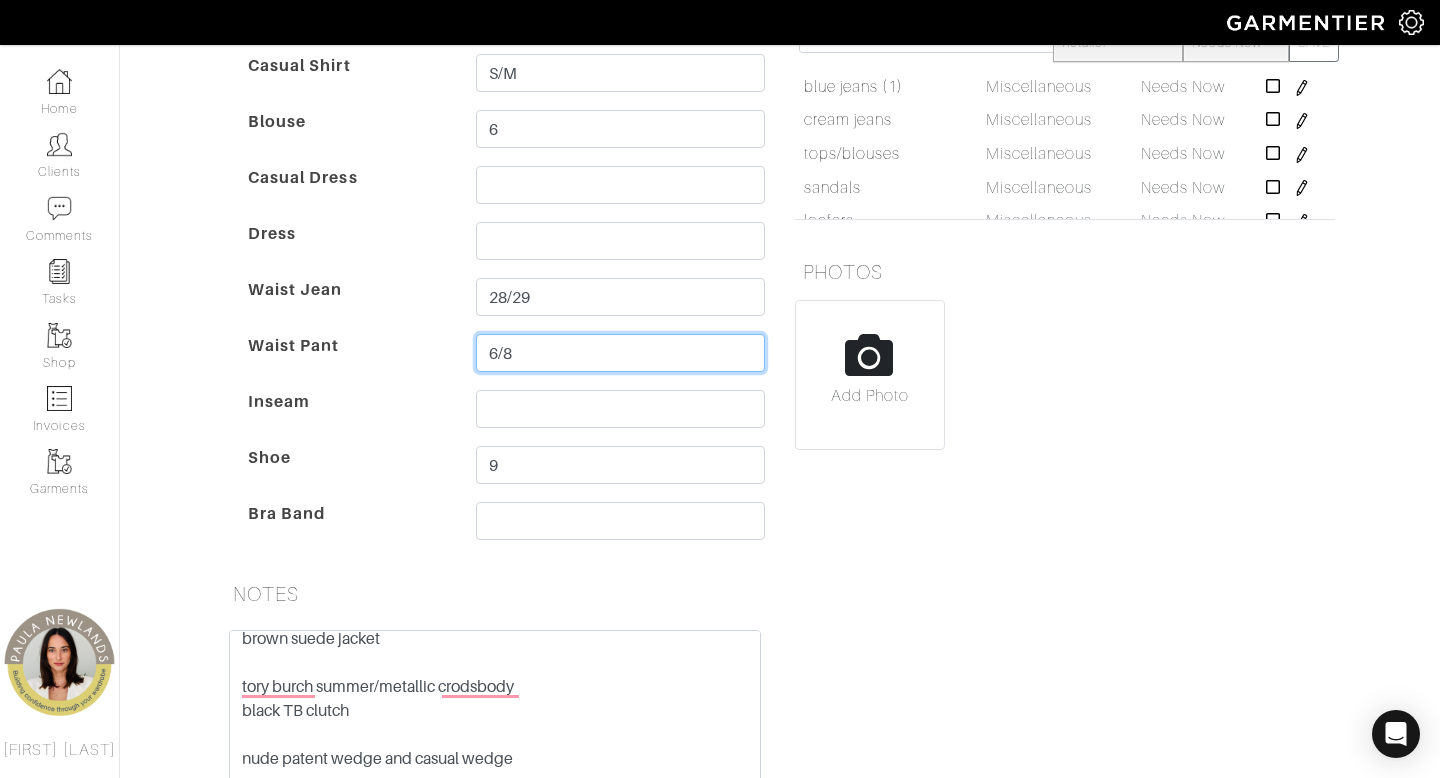 scroll, scrollTop: 730, scrollLeft: 0, axis: vertical 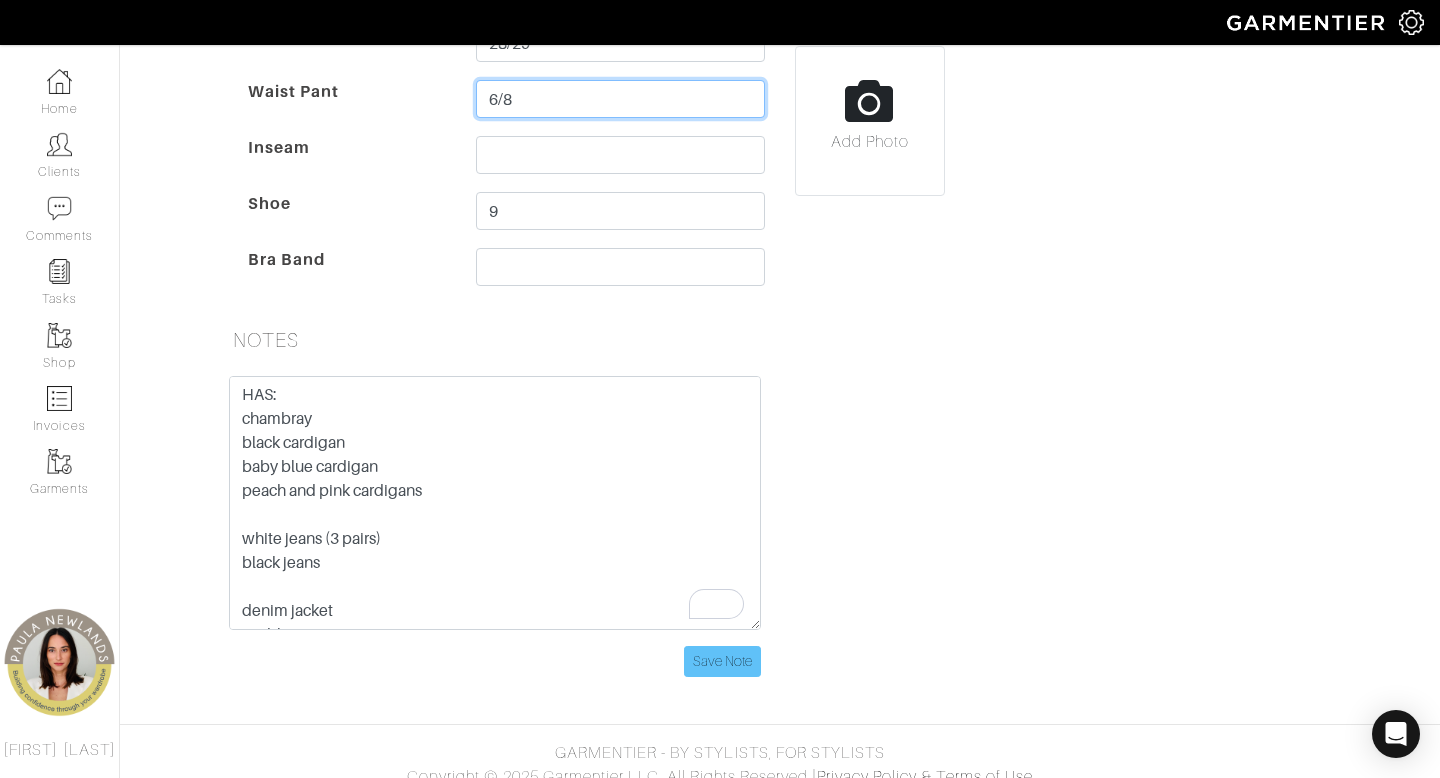 type on "6/8" 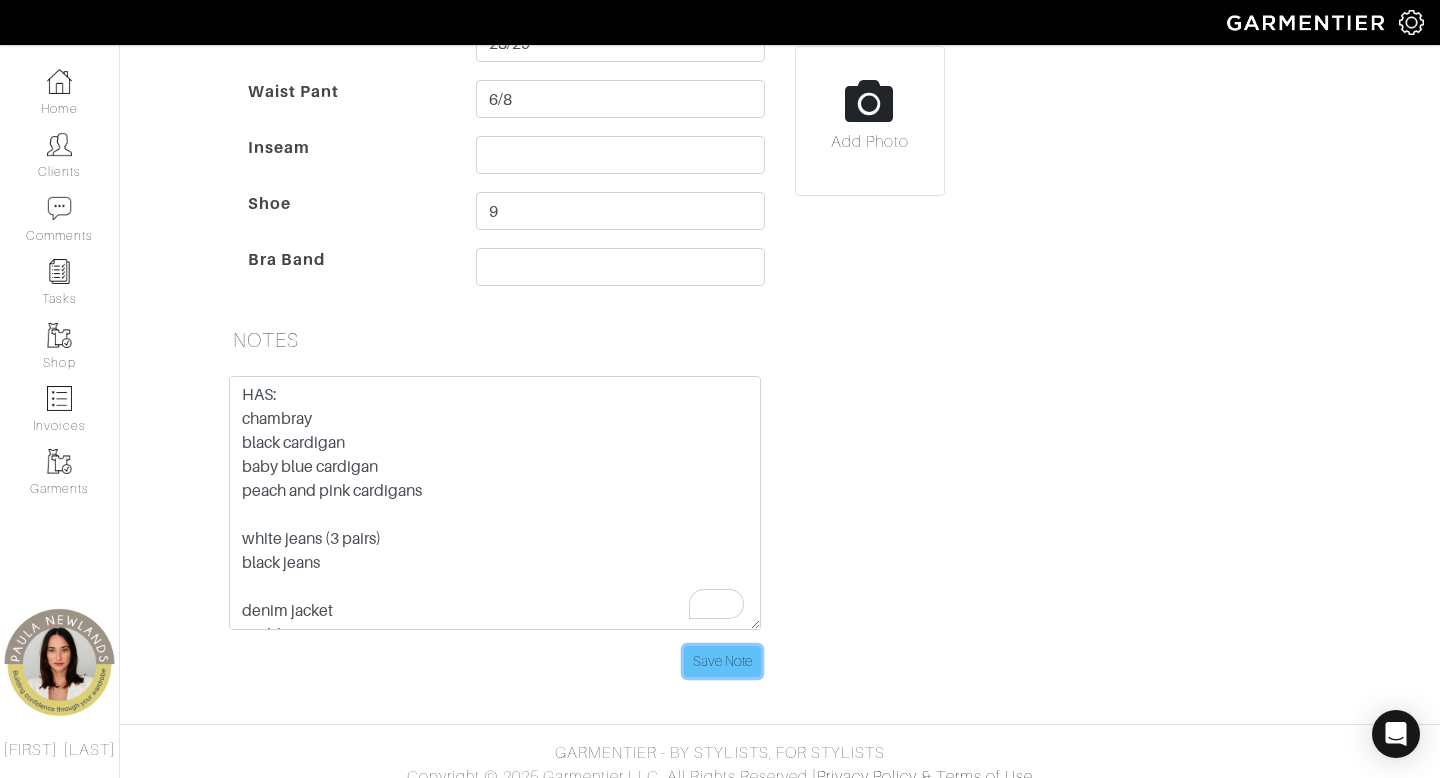 click on "Save Note" at bounding box center (722, 661) 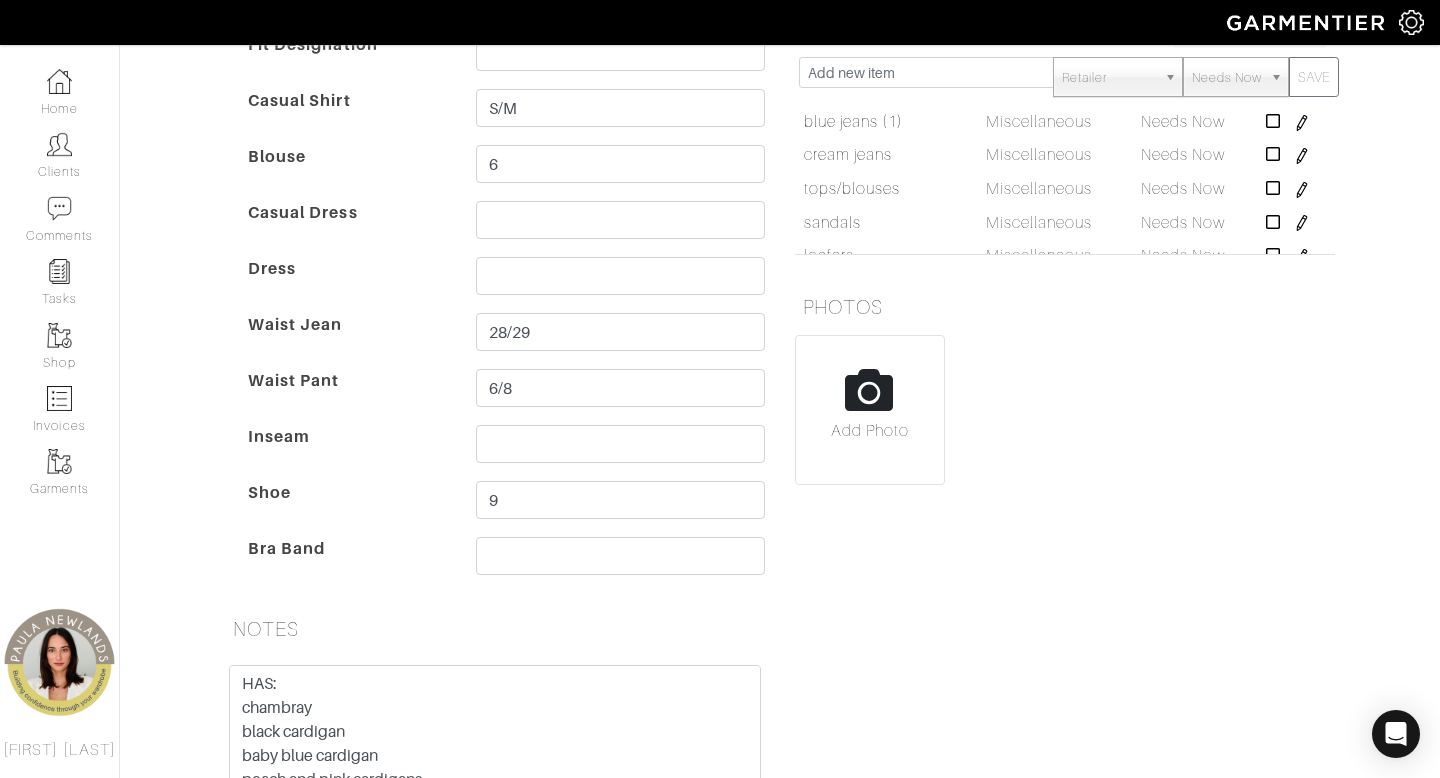 scroll, scrollTop: 0, scrollLeft: 0, axis: both 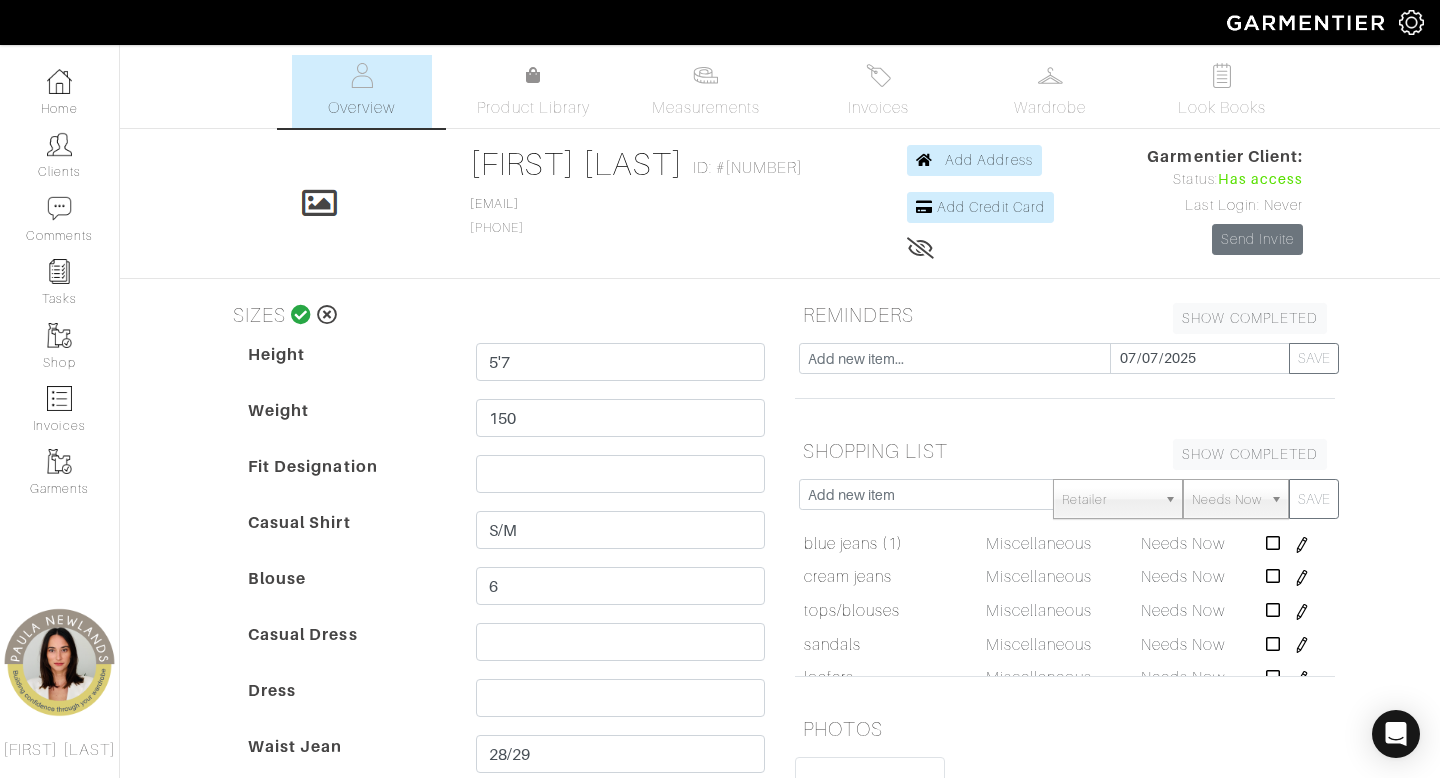 click at bounding box center [301, 315] 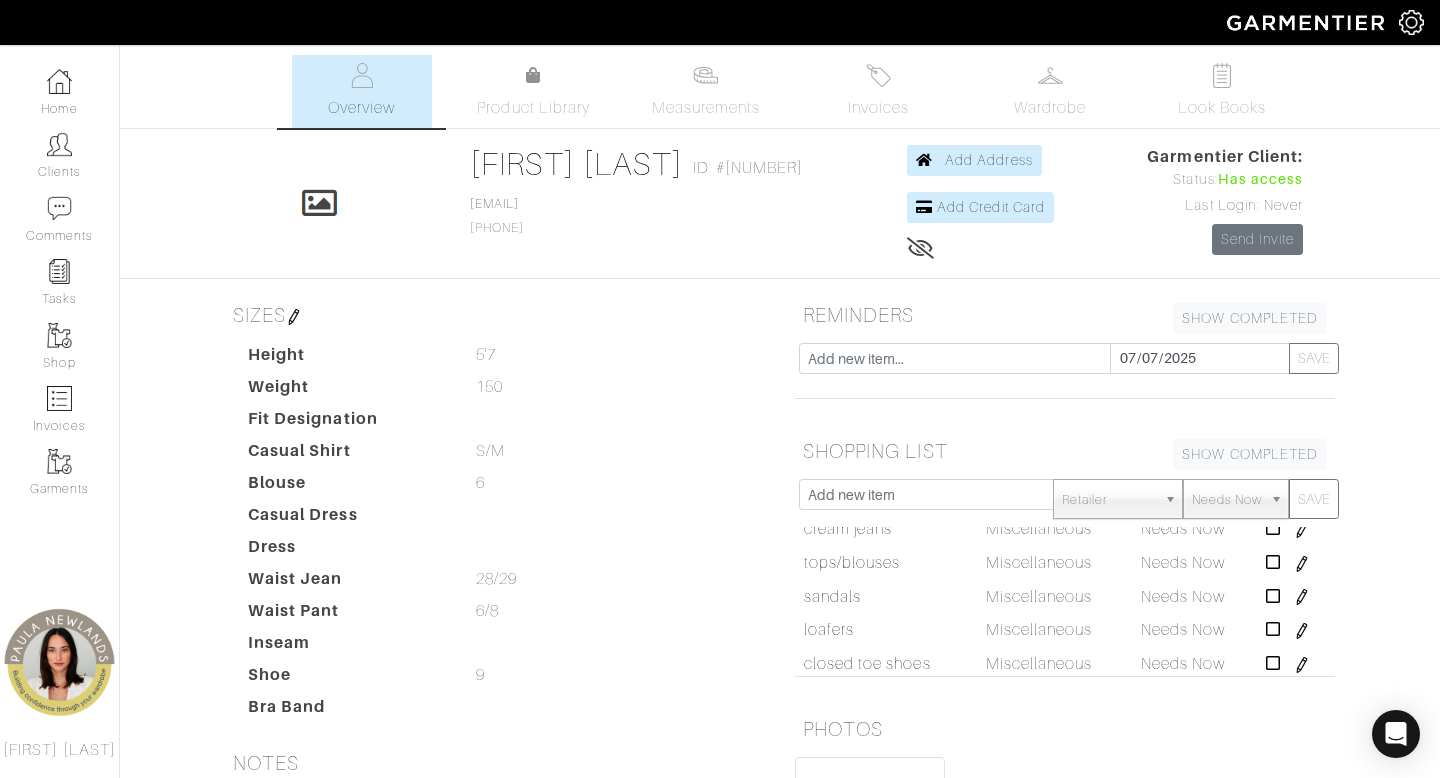 scroll, scrollTop: 68, scrollLeft: 0, axis: vertical 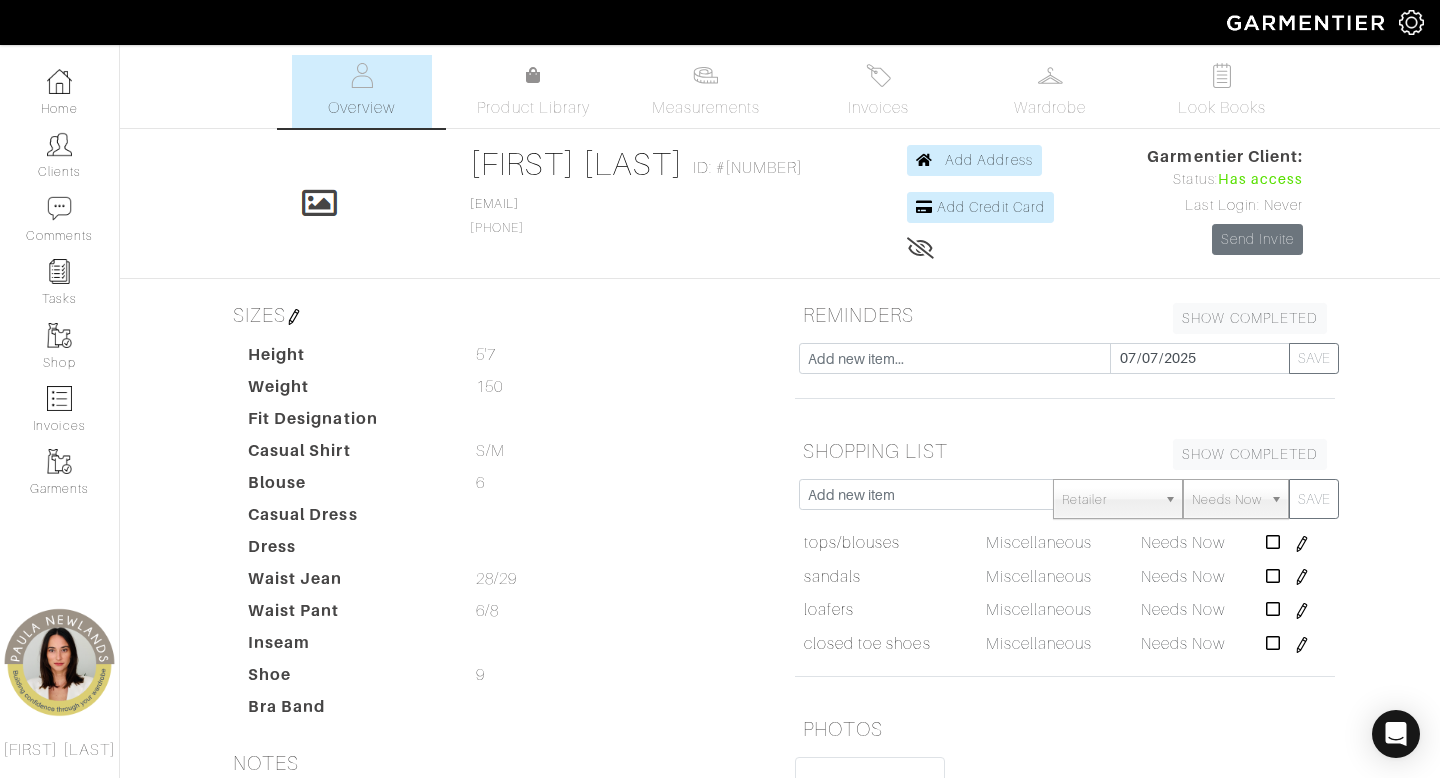 click on "[FIRST] [LAST]
Overview
Overview
Measurements
Product Library
Invoices
Wardrobe
Look Books
Overview
Product Library
Measurements
Invoices" at bounding box center (720, 589) 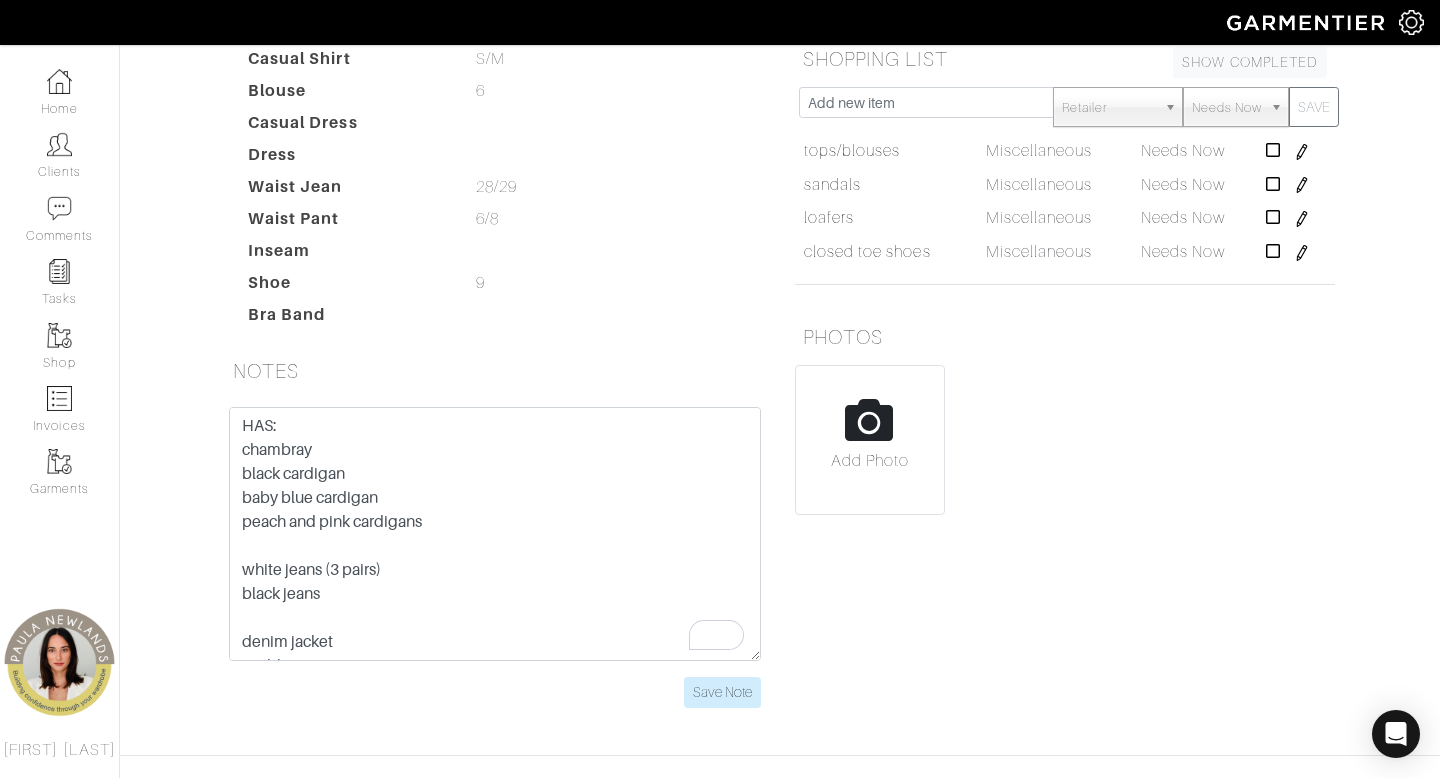 scroll, scrollTop: 393, scrollLeft: 0, axis: vertical 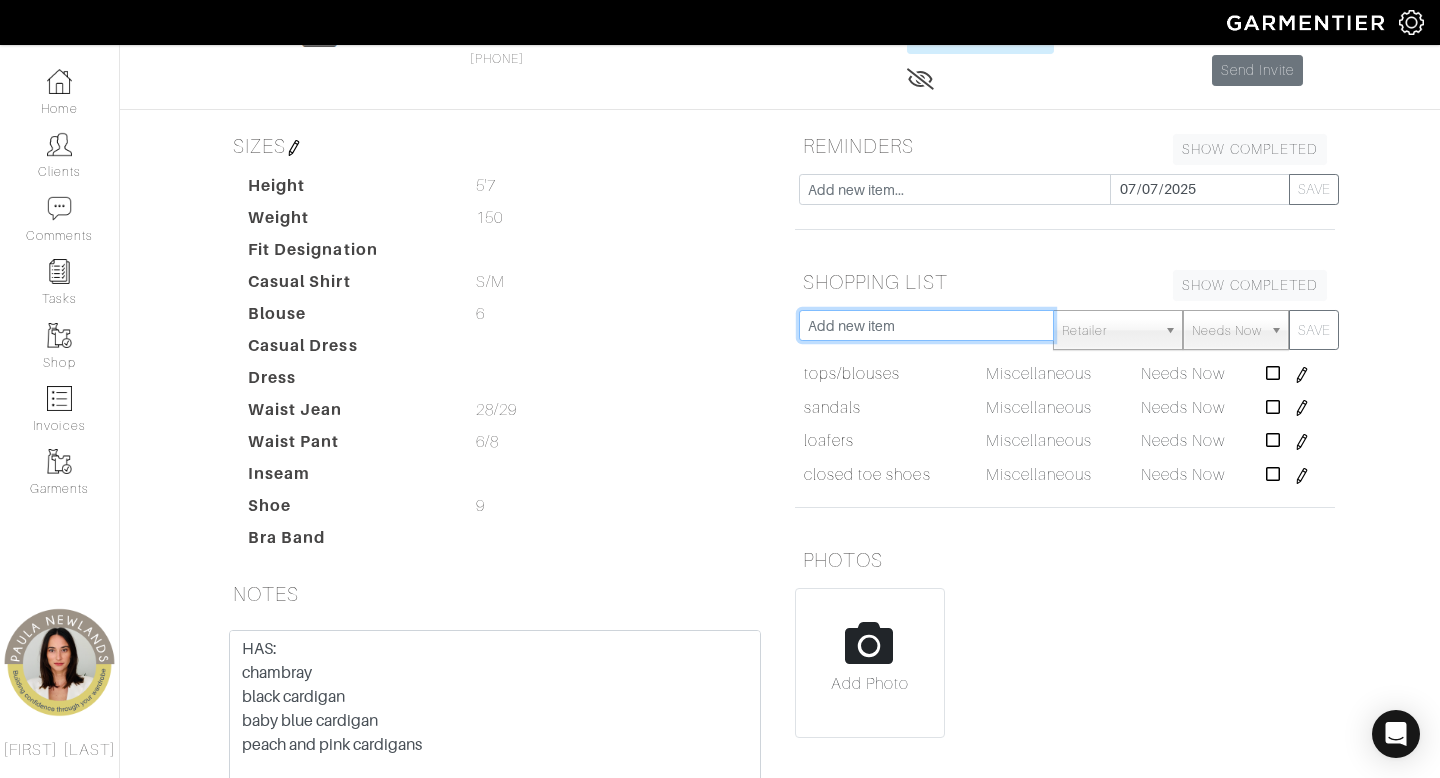 click at bounding box center (926, 325) 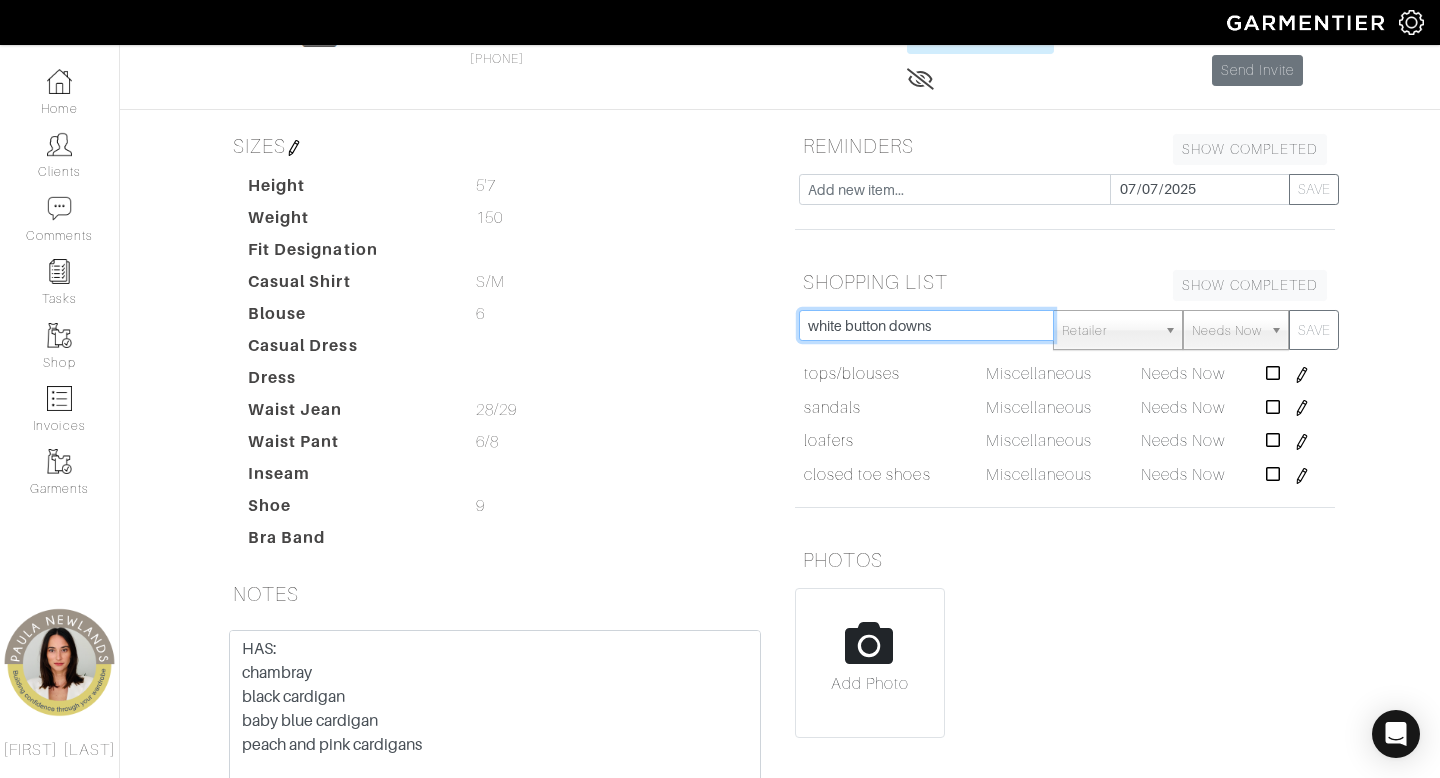 type on "white button downs" 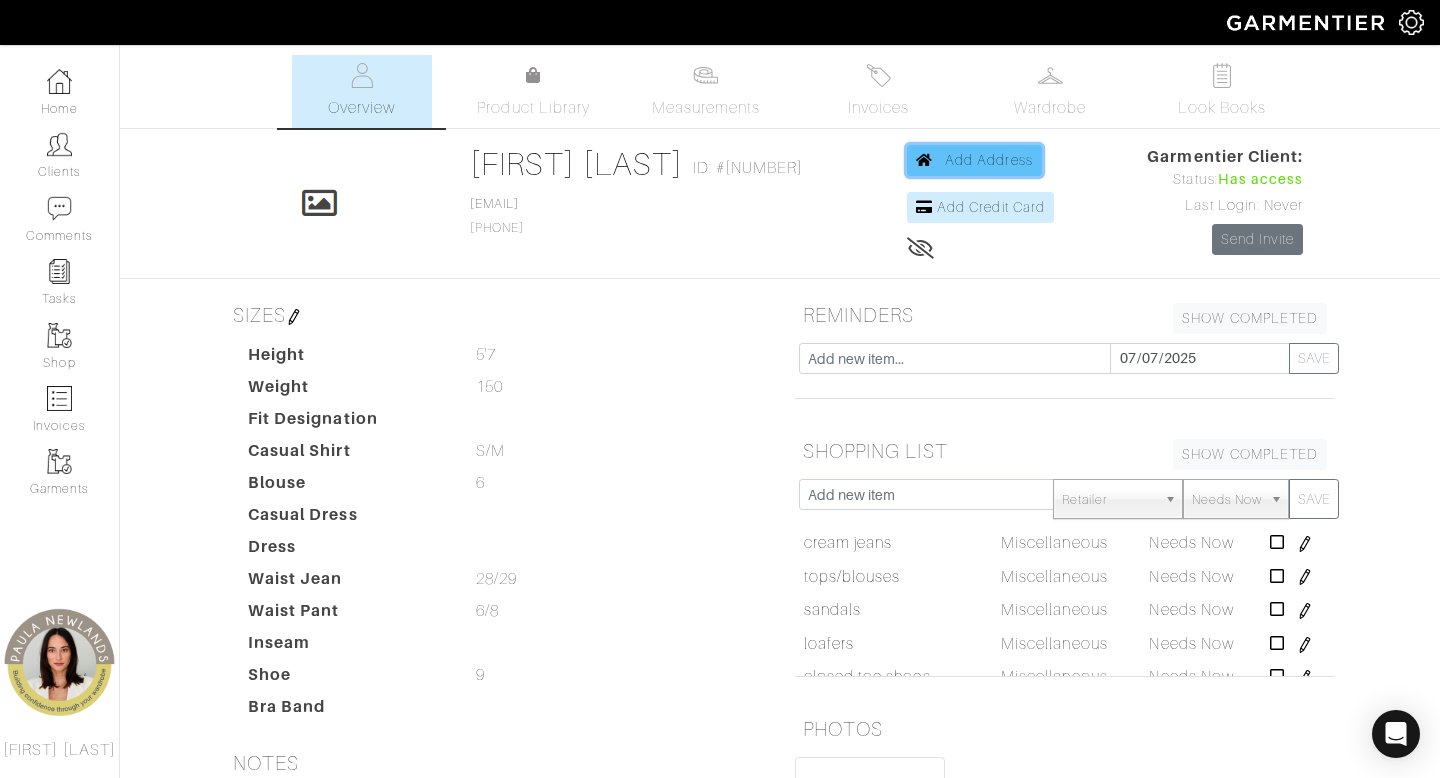click on "Add Address" at bounding box center [989, 160] 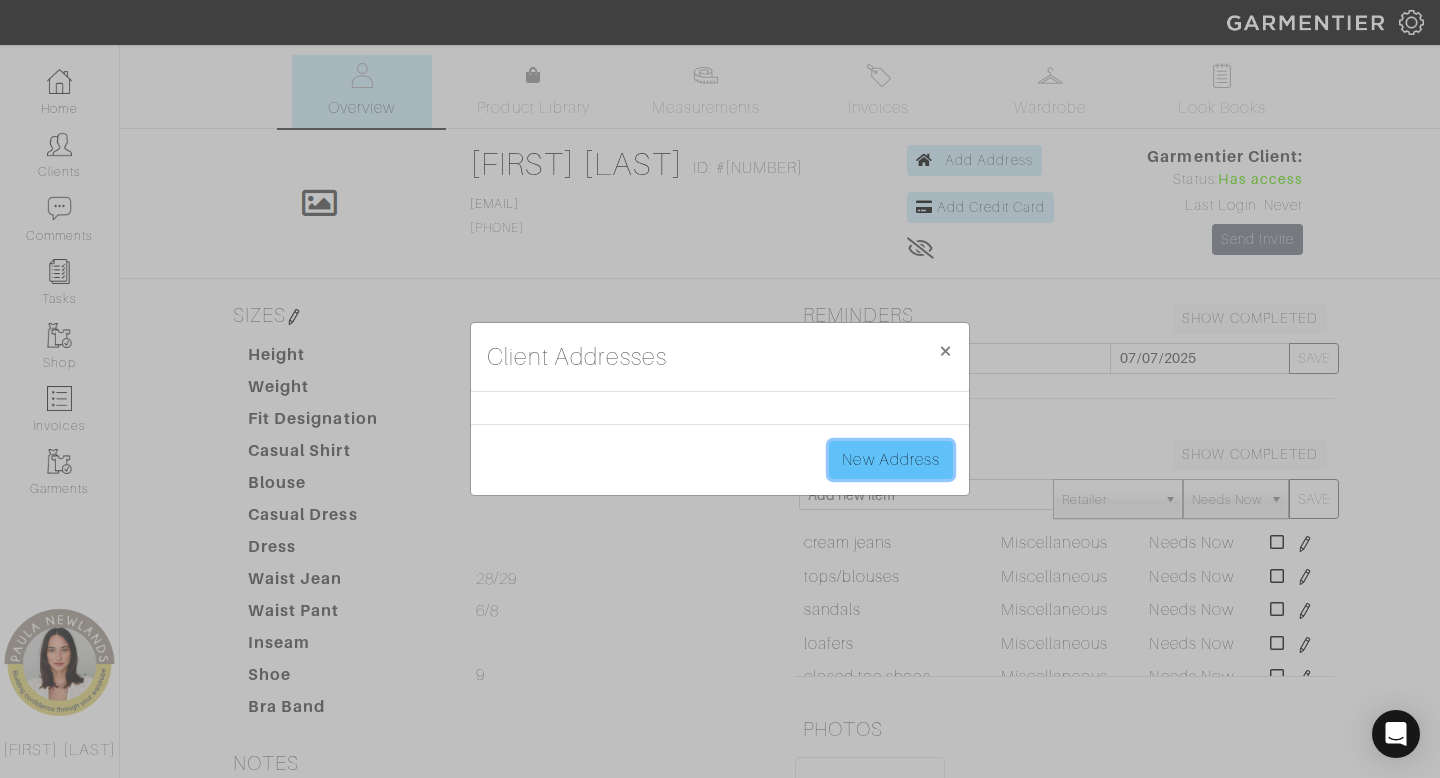 click on "New Address" at bounding box center (891, 460) 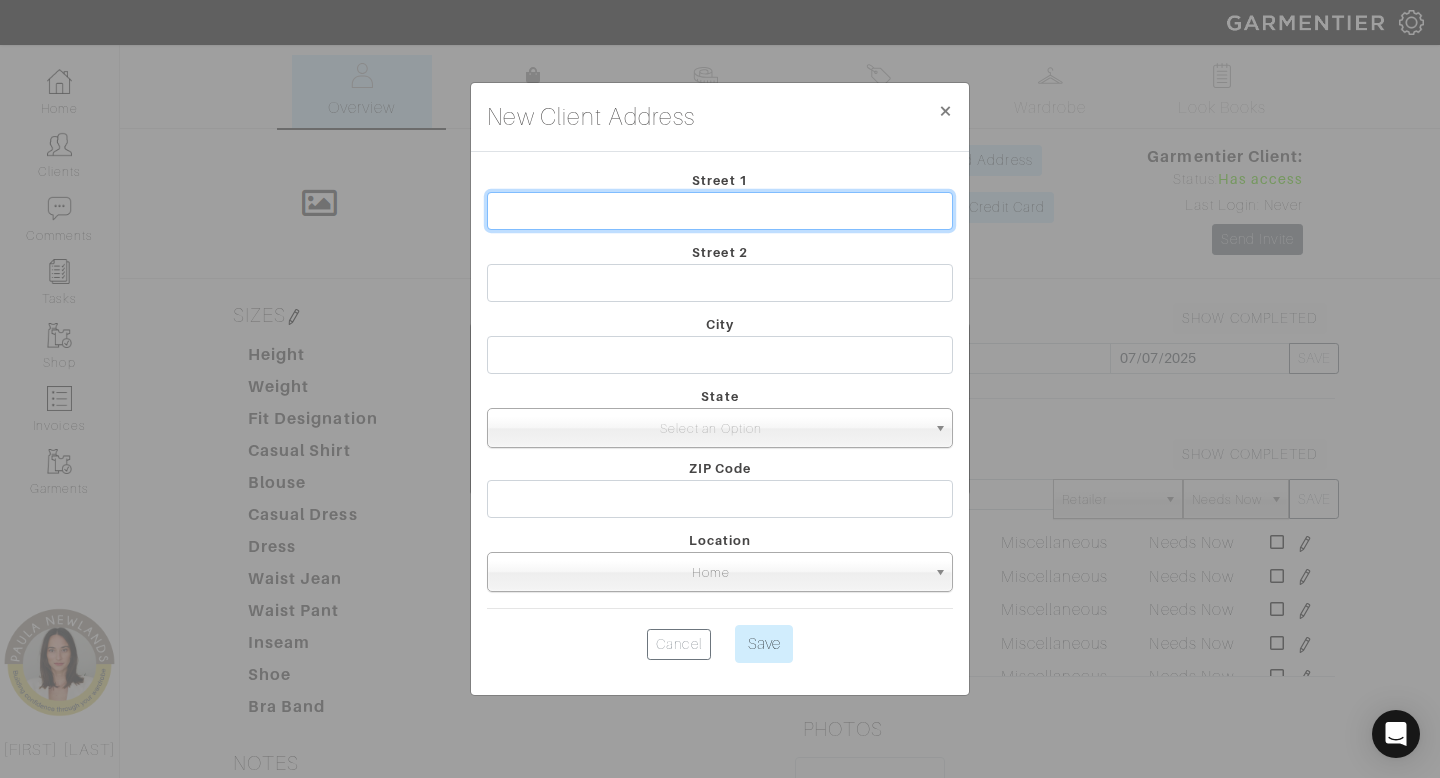 click at bounding box center (720, 211) 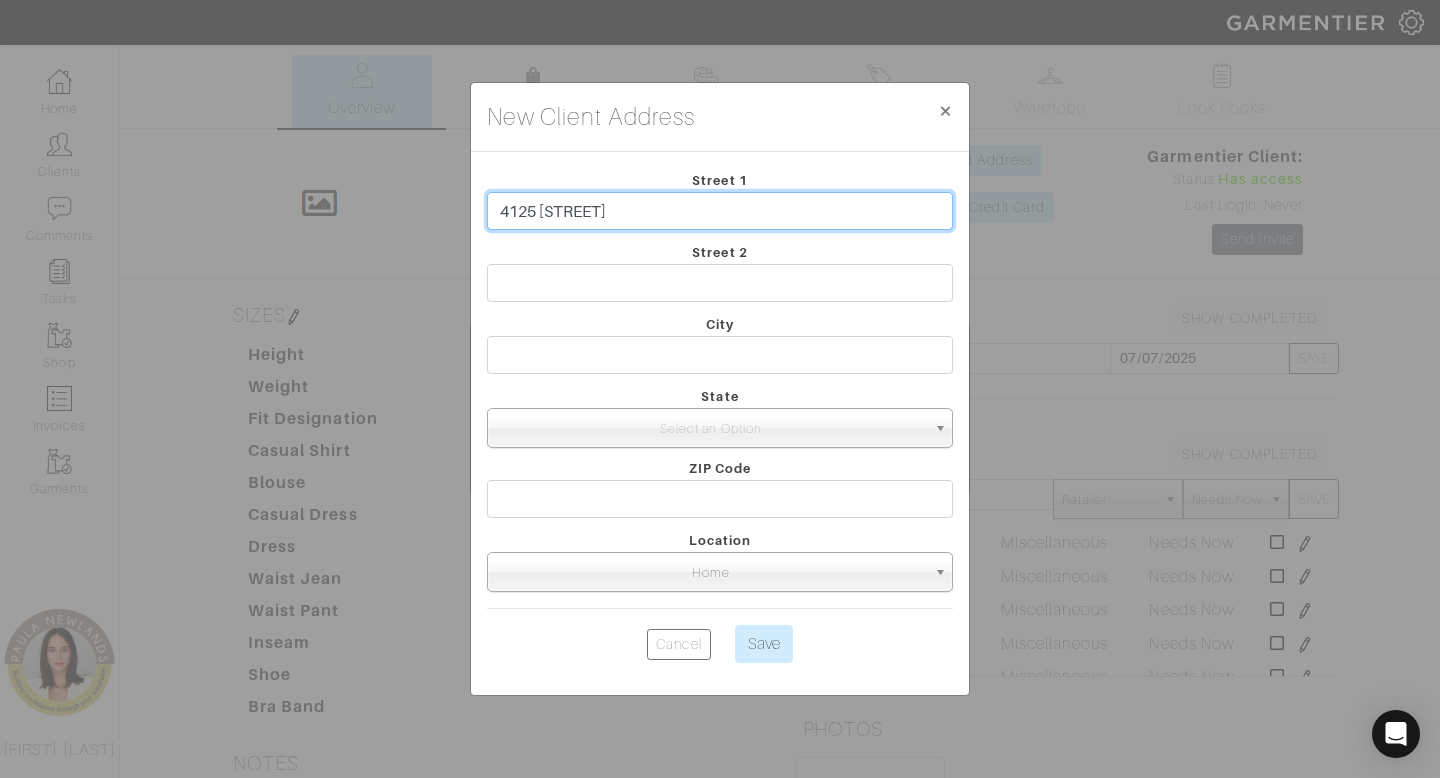 click on "4125 [STREET]" at bounding box center (720, 211) 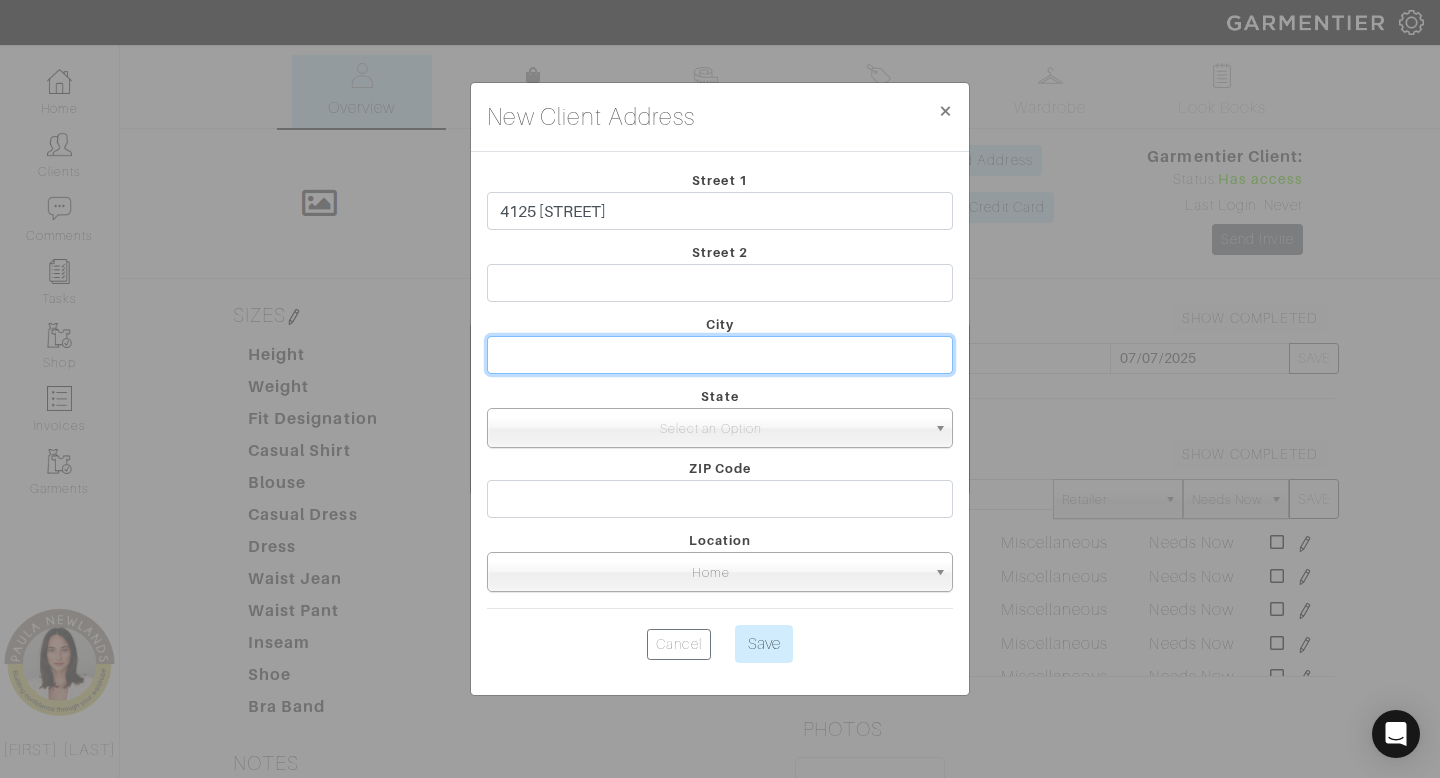 click at bounding box center (720, 355) 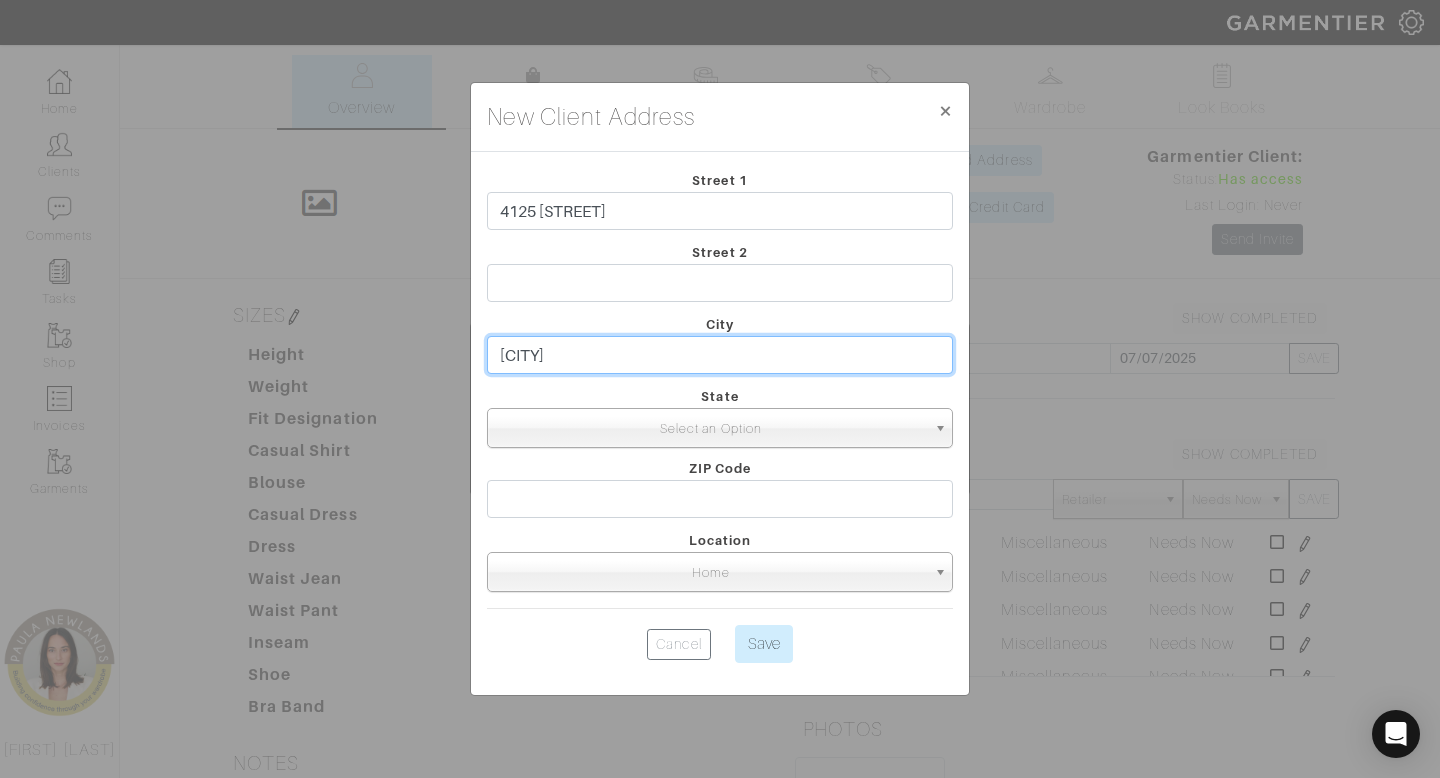 type on "[CITY]" 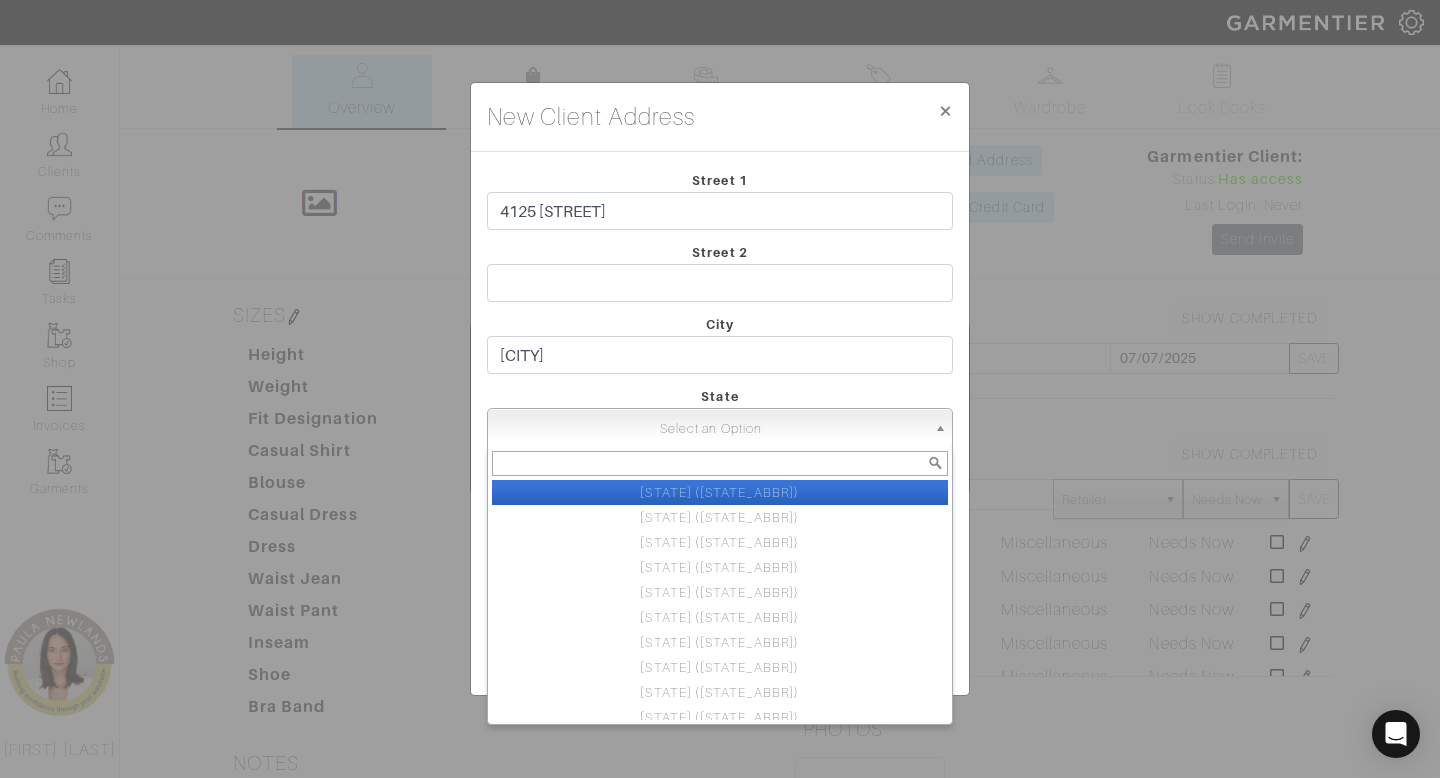 click on "Select an Option" at bounding box center (720, 428) 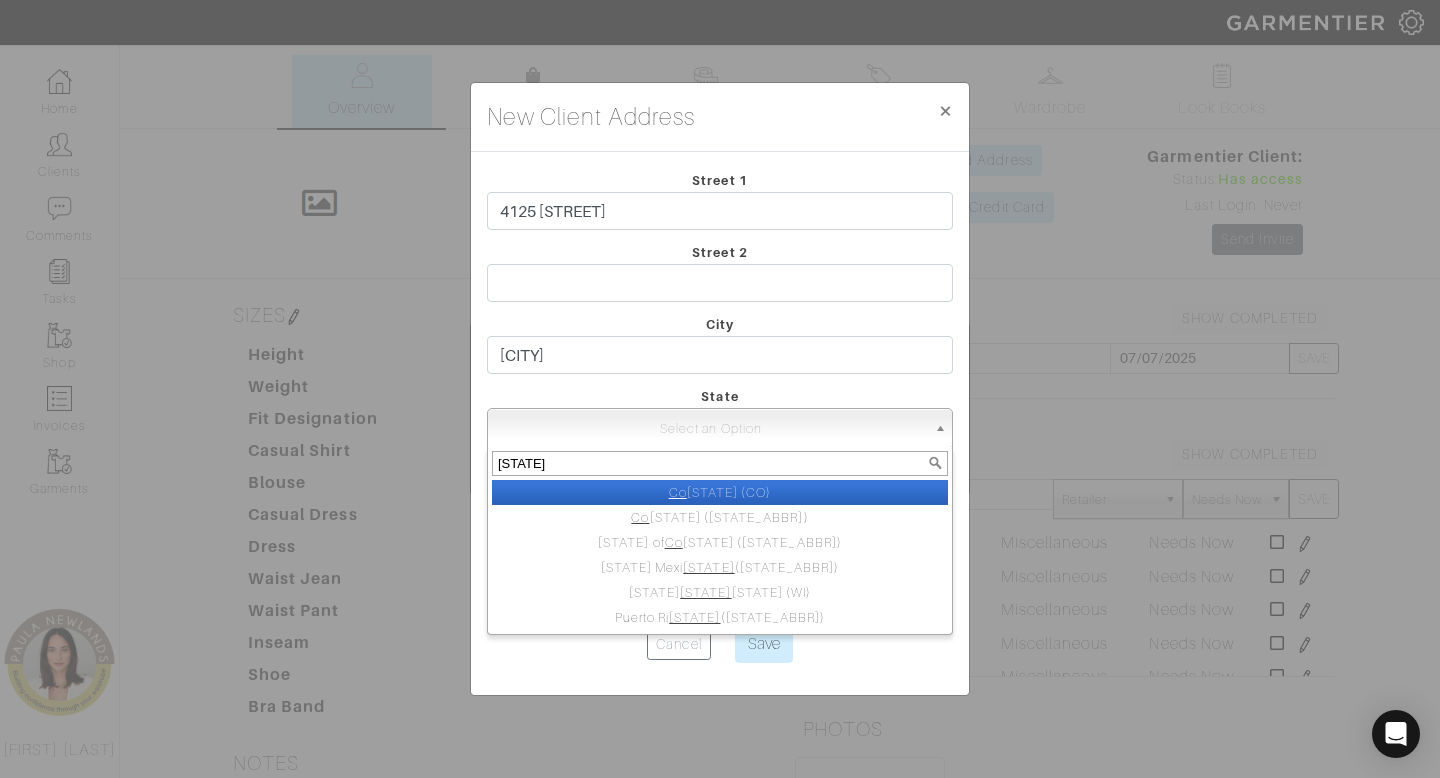 type on "[STATE]" 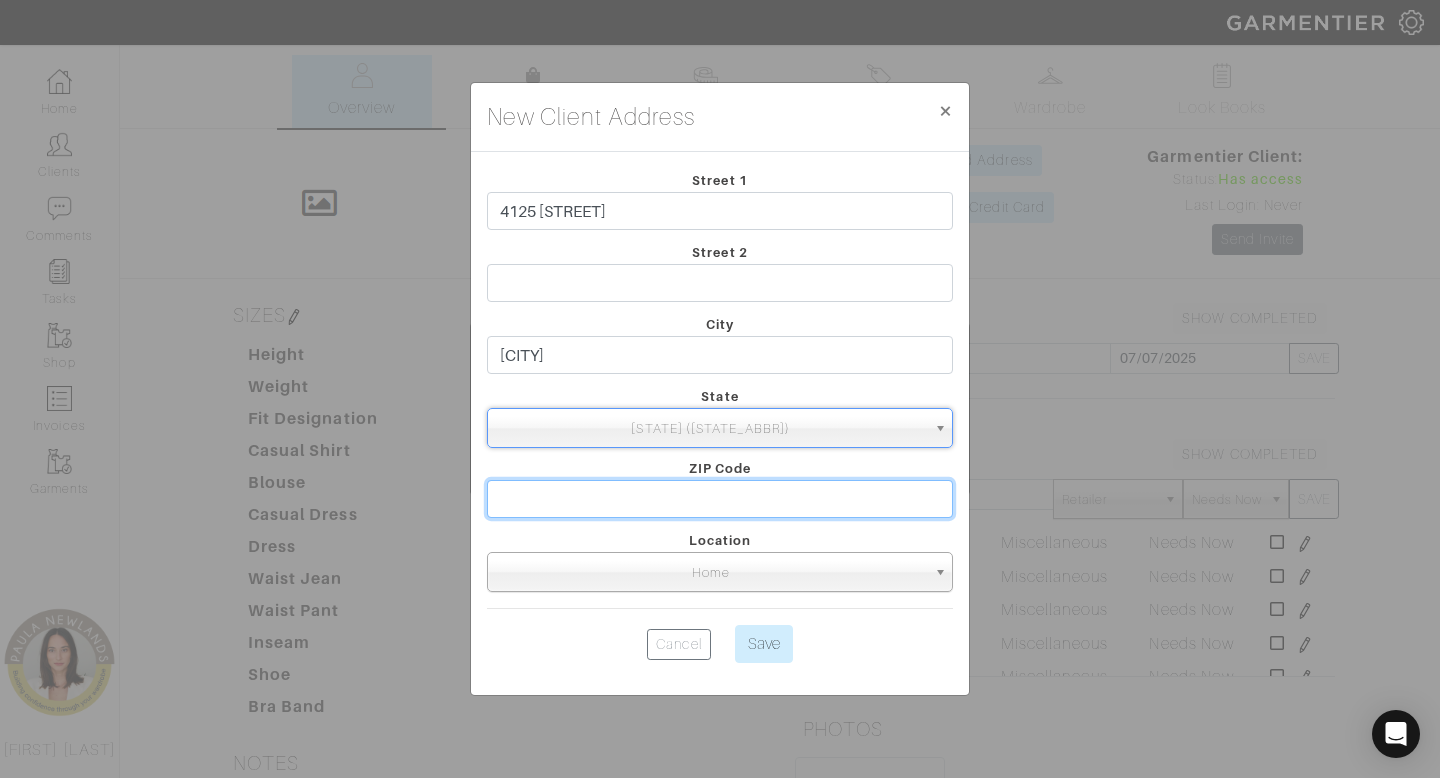 click at bounding box center [720, 499] 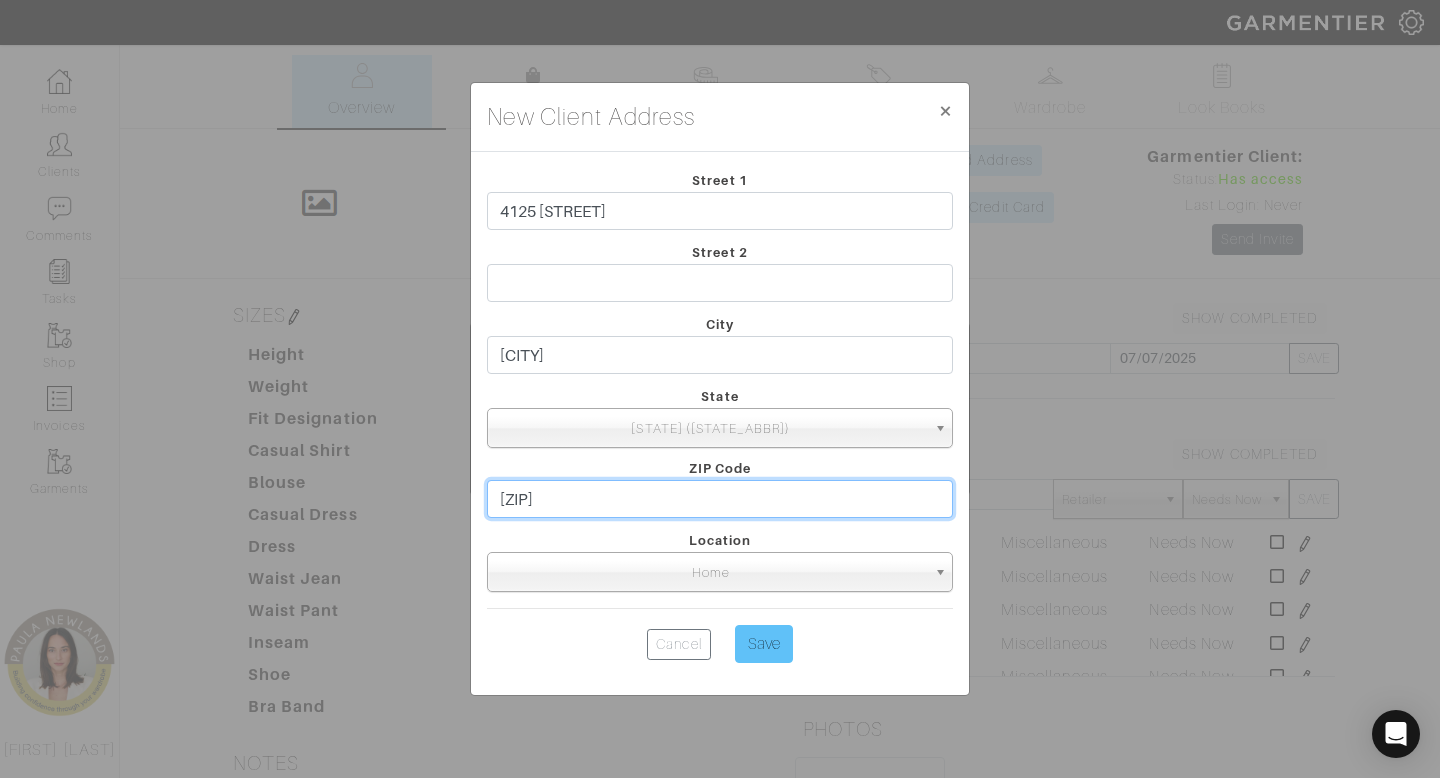 type on "[ZIP]" 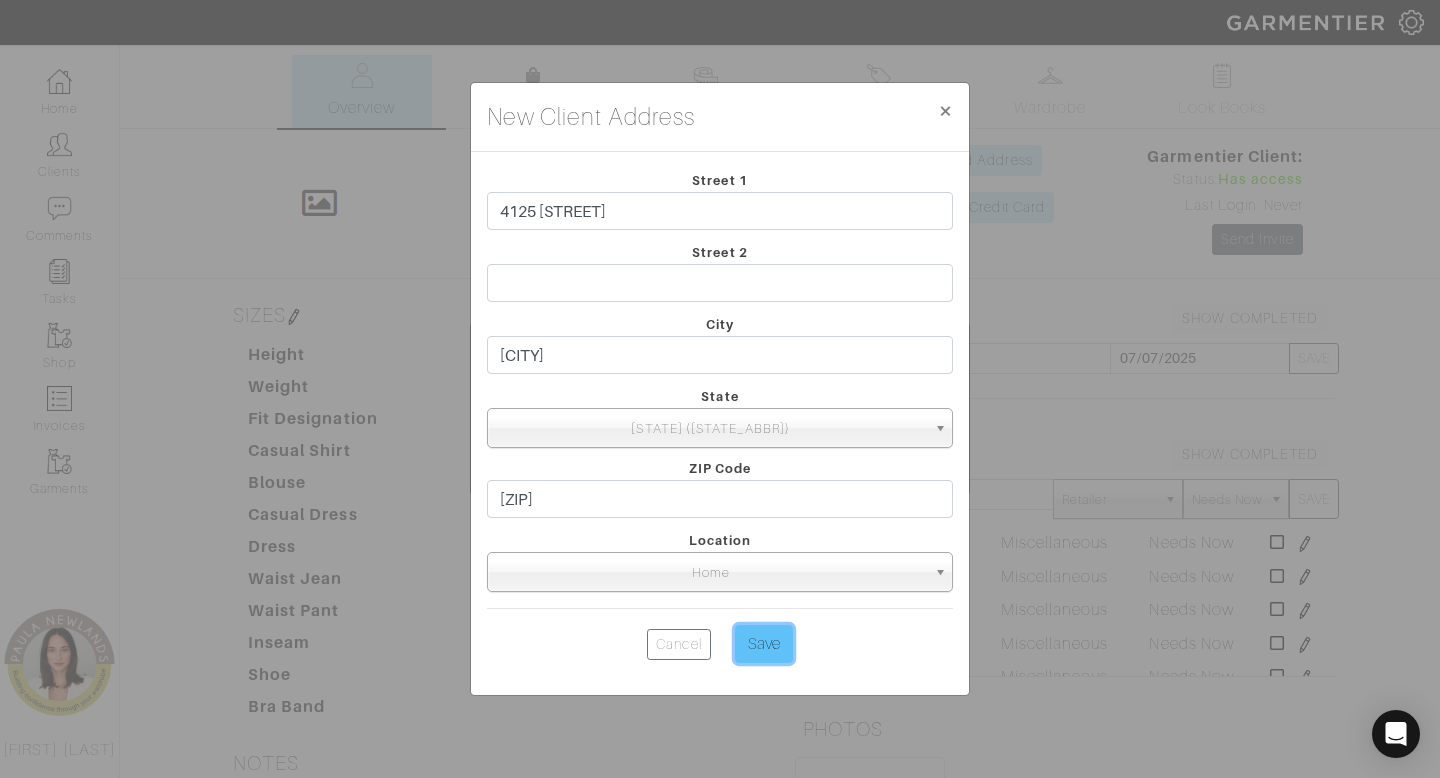 click on "Save" at bounding box center (764, 644) 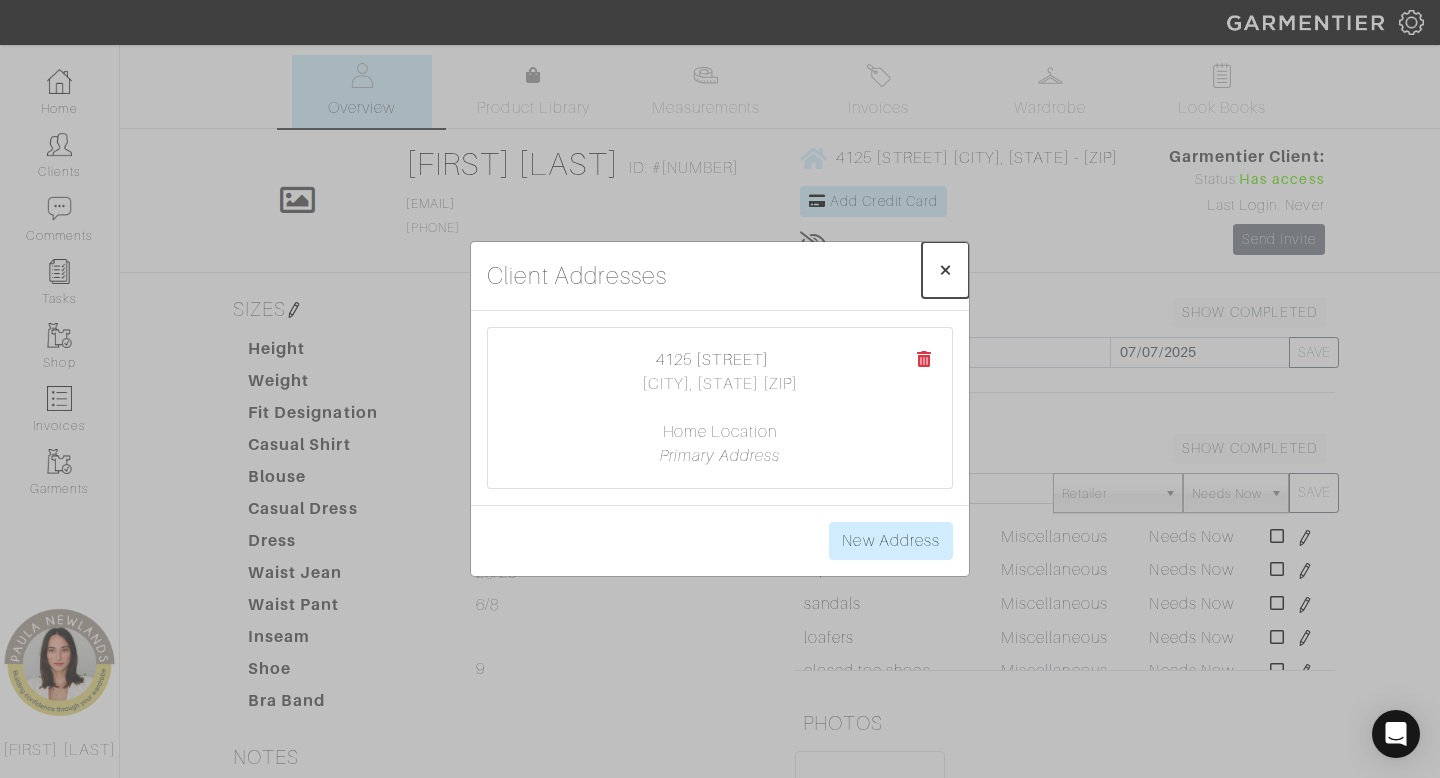 click on "×" at bounding box center [945, 269] 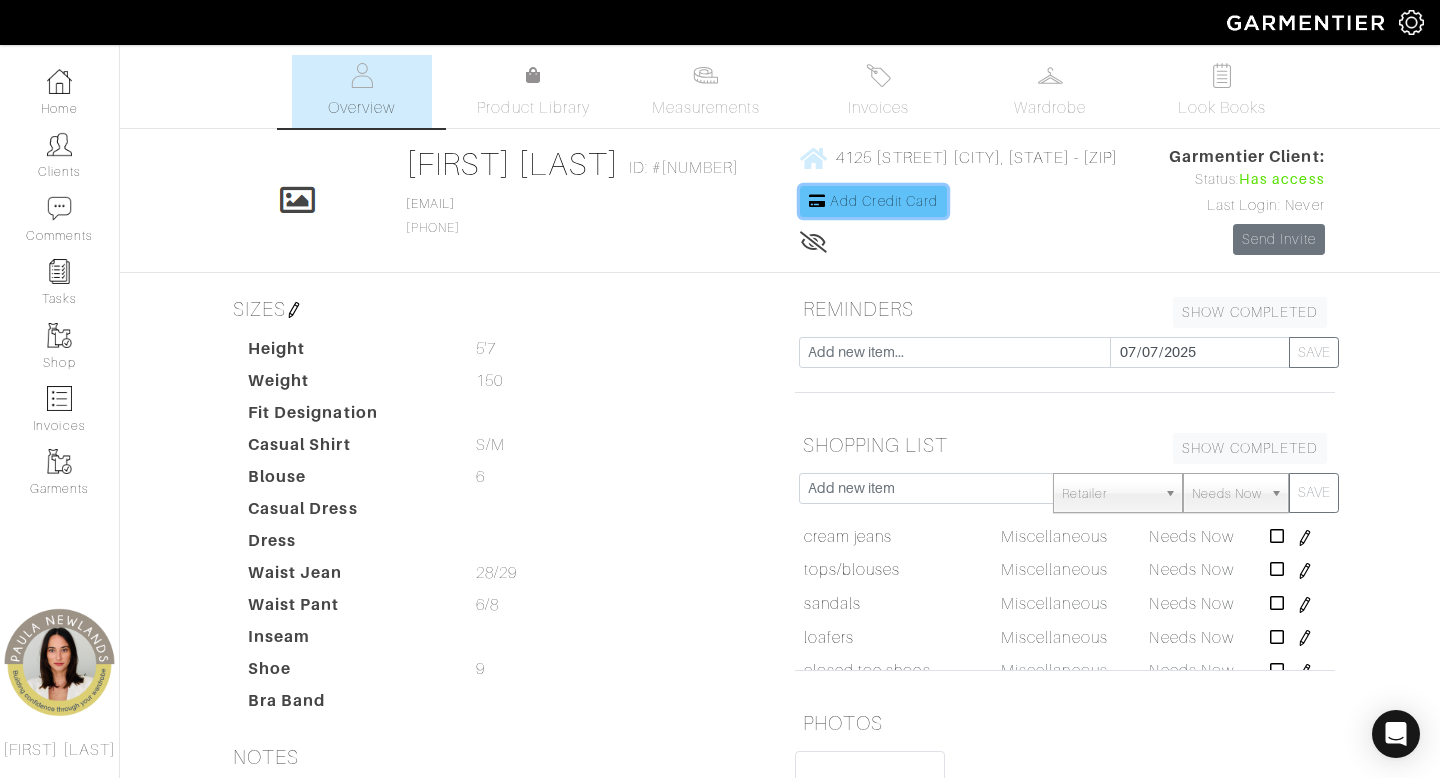 click on "Add Credit Card" at bounding box center (884, 201) 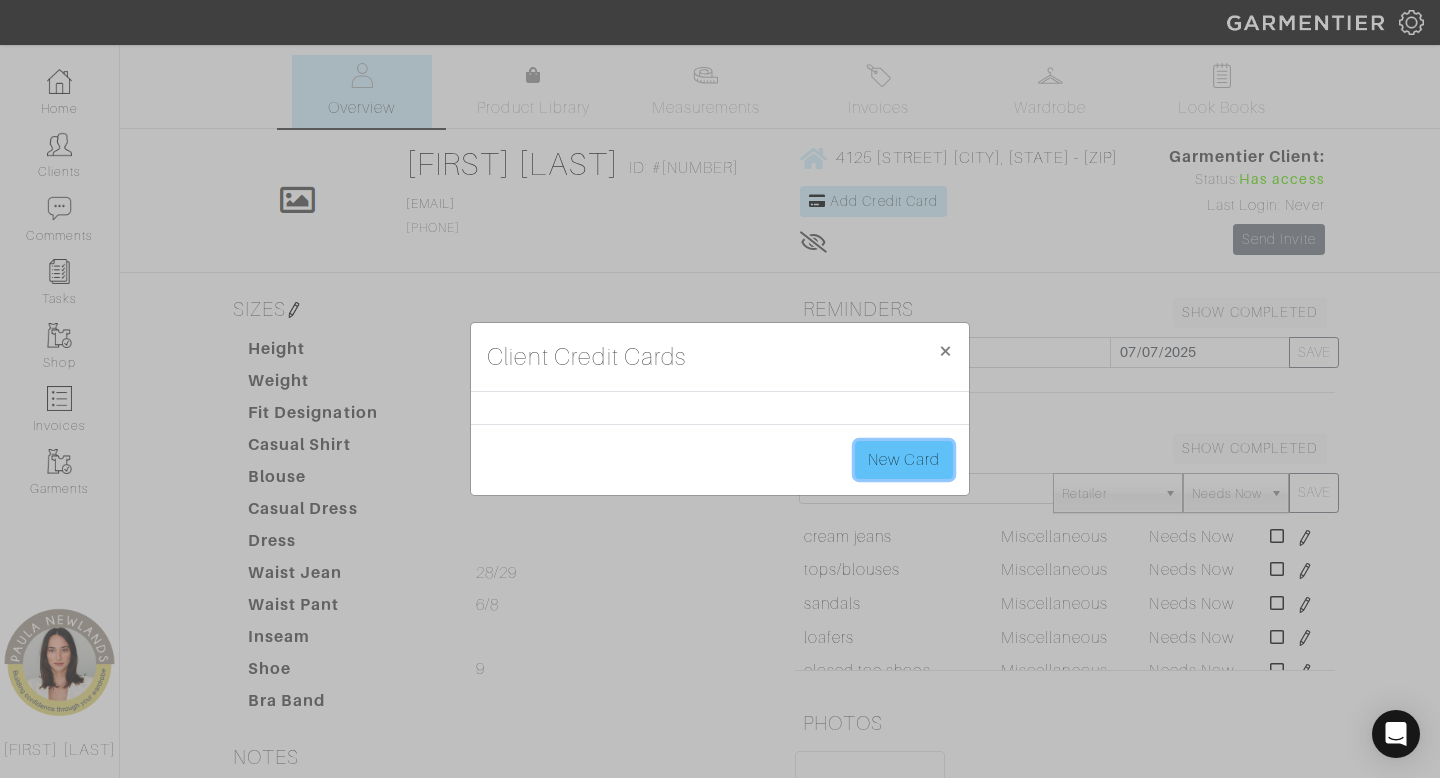 click on "New Card" at bounding box center (904, 460) 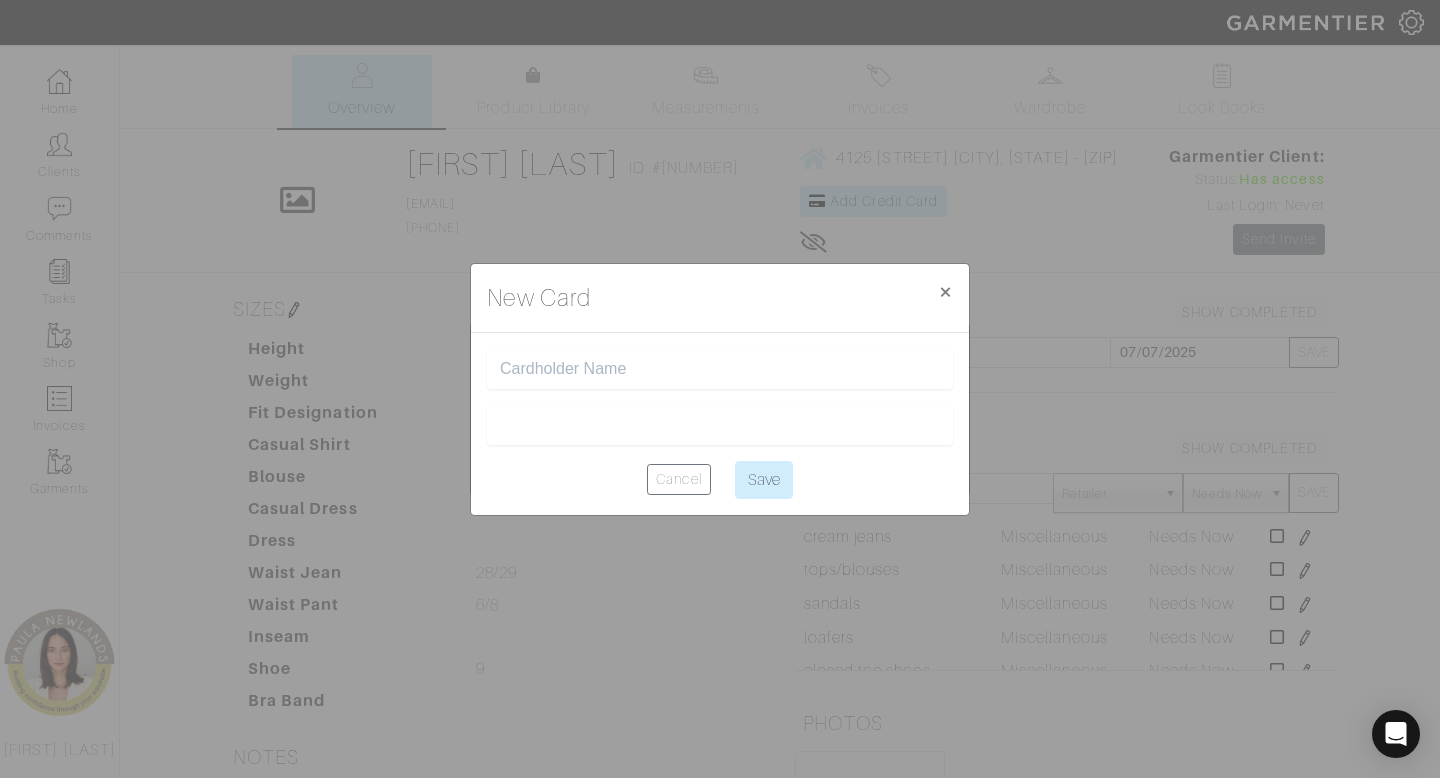 click at bounding box center (720, 369) 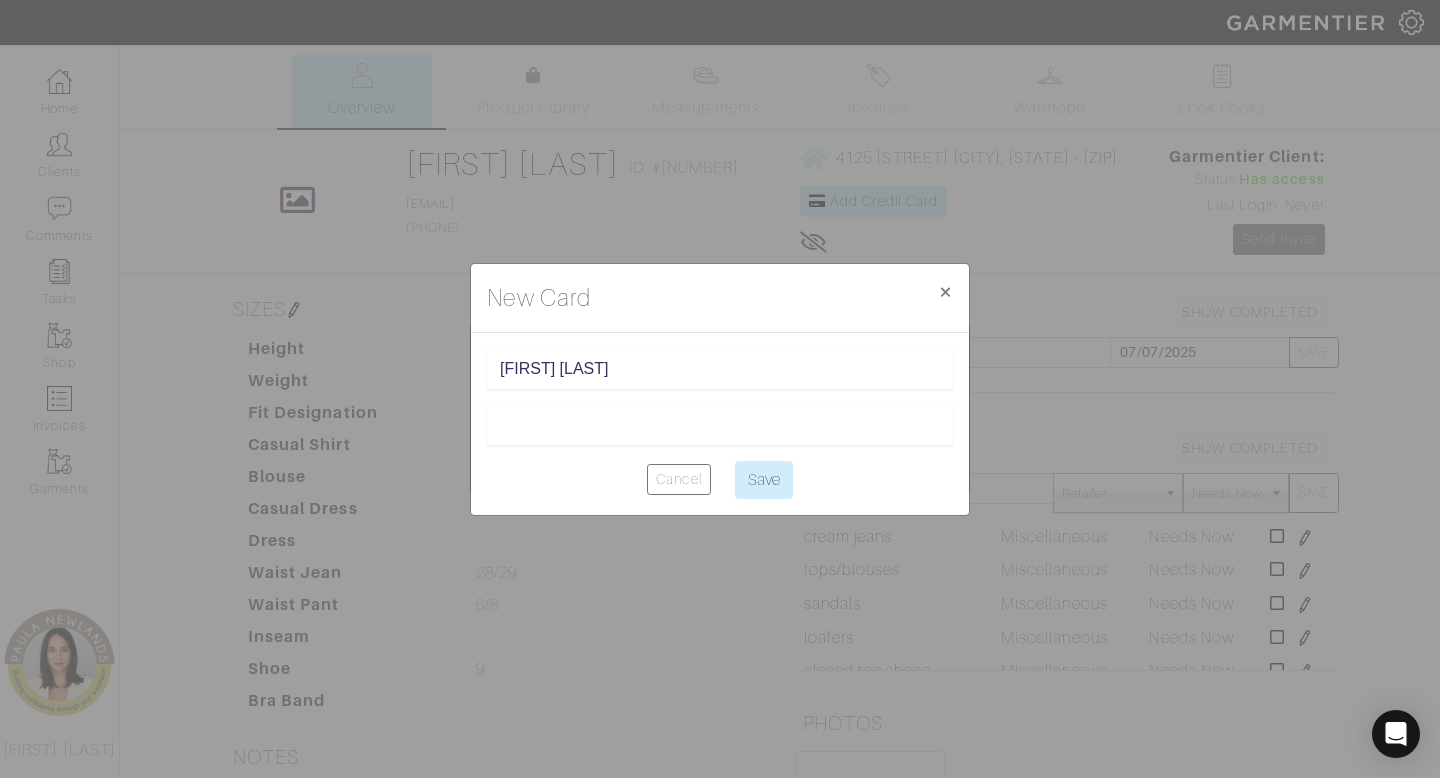 type on "[FIRST] [LAST]" 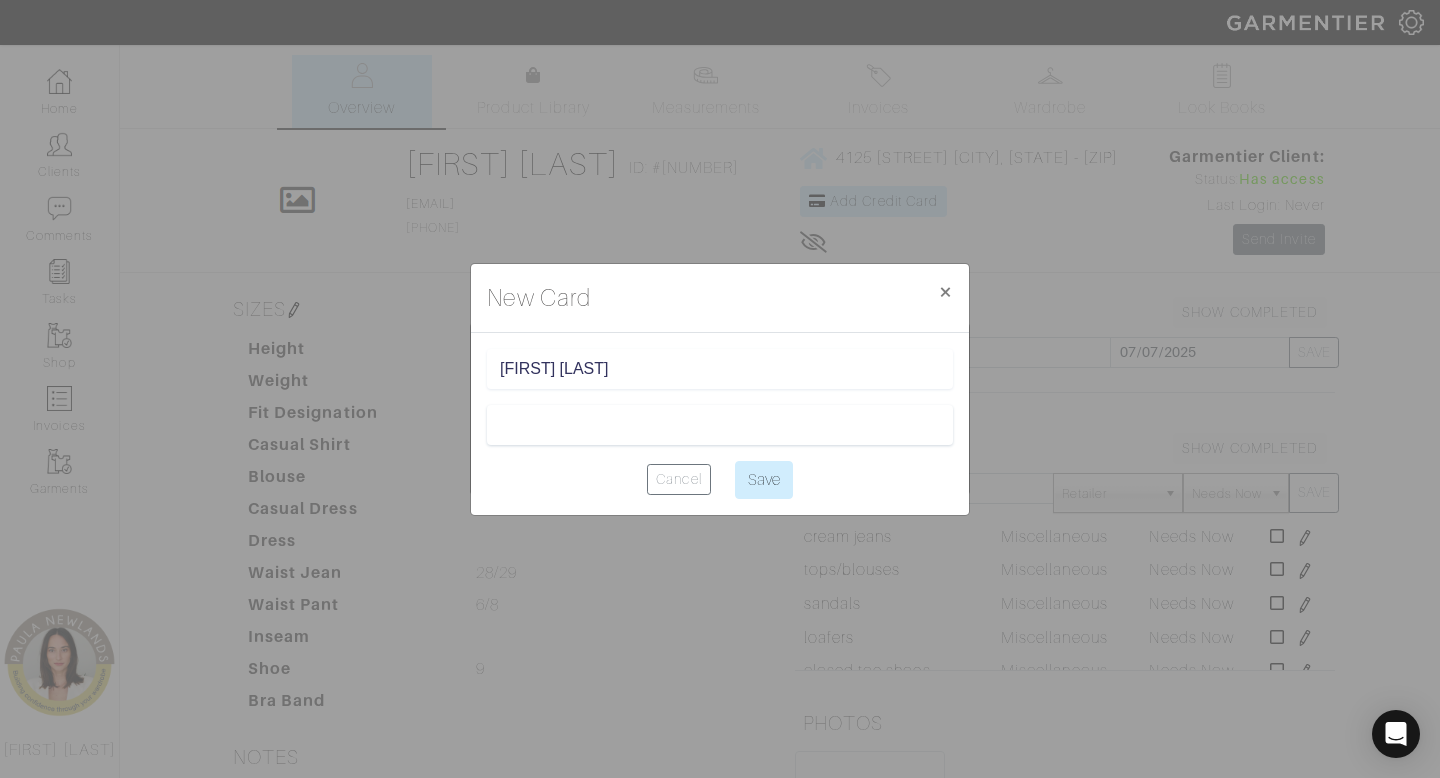 click on "New Card
× Close
[FIRST] [LAST]
Cancel
Save" at bounding box center [720, 389] 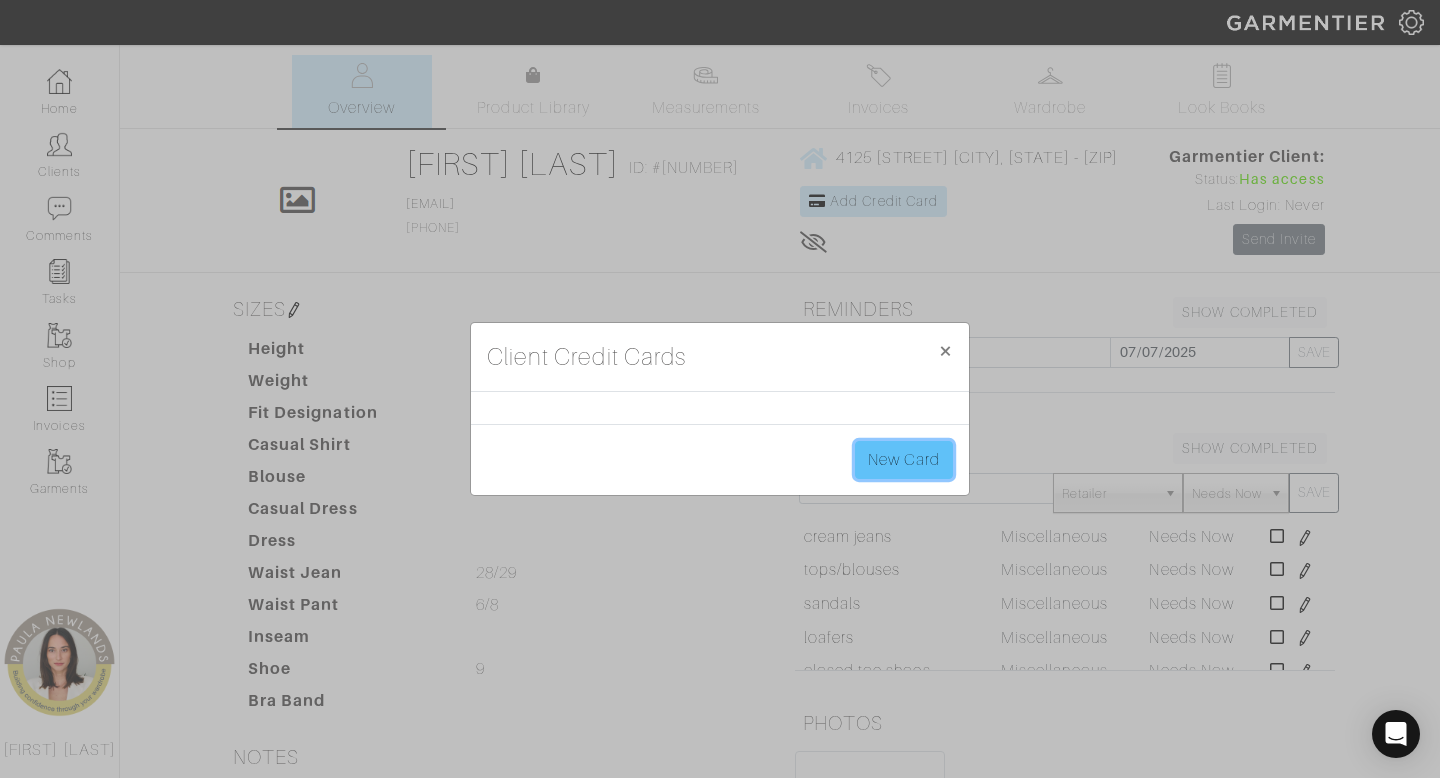 click on "New Card" at bounding box center (904, 460) 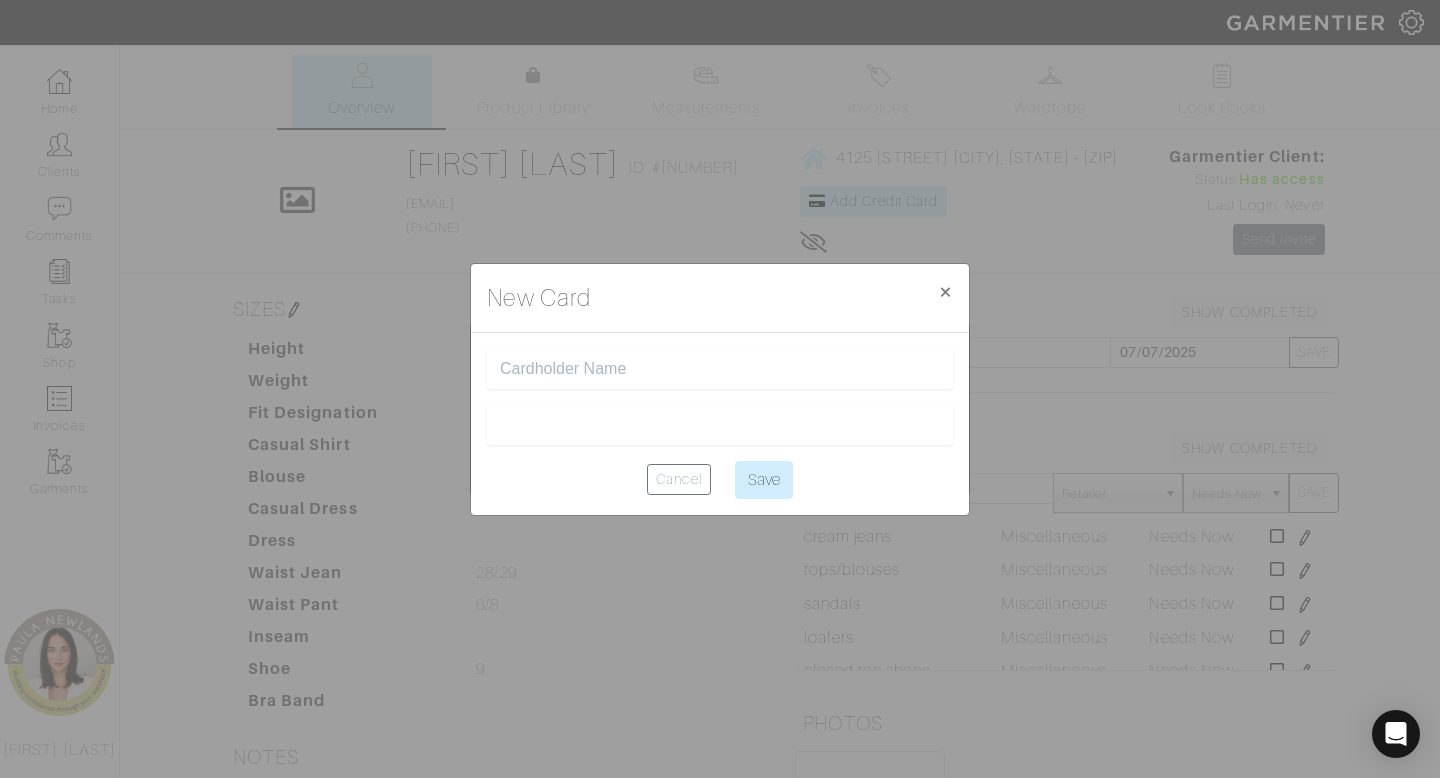 click at bounding box center (720, 369) 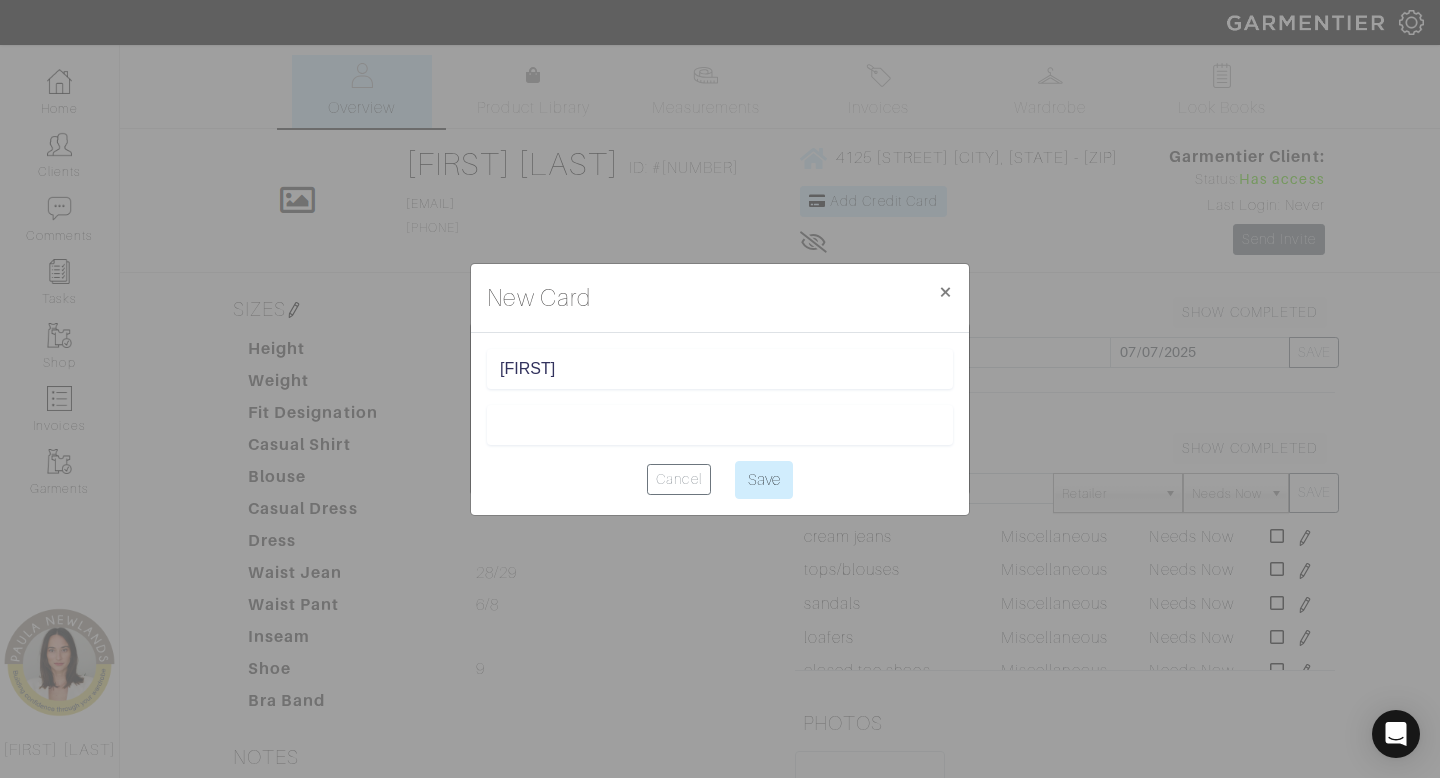 type on "[FIRST] [LAST]" 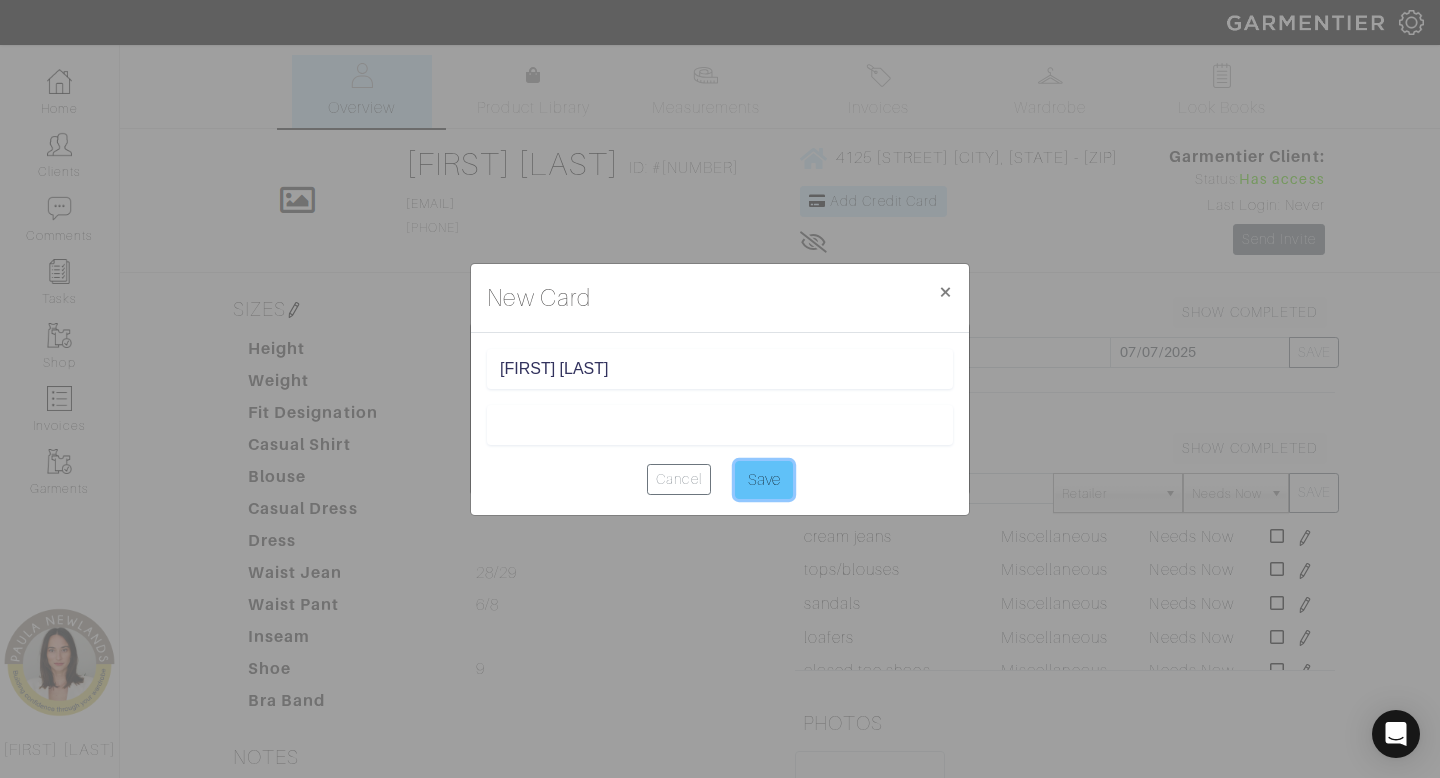 click on "Save" at bounding box center (764, 480) 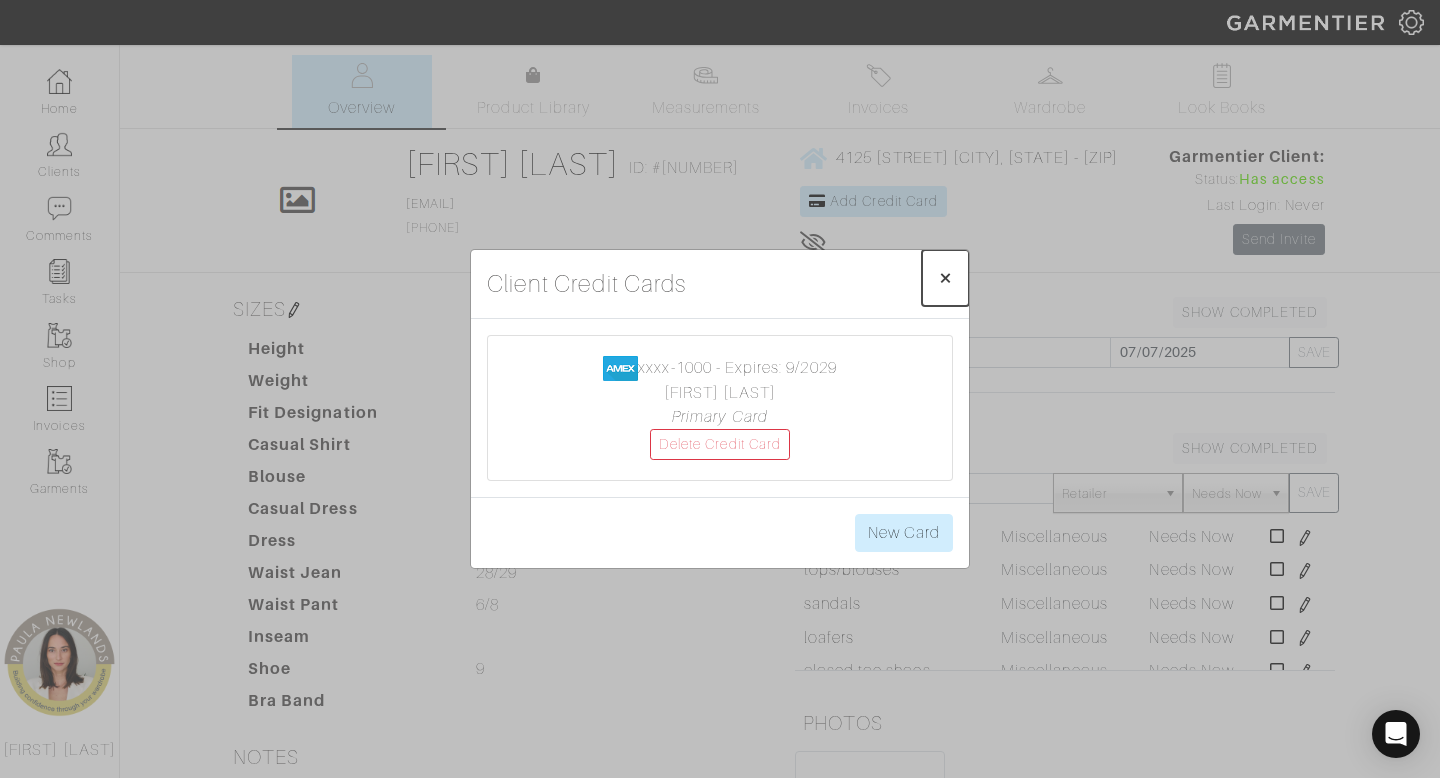 click on "×" at bounding box center [945, 277] 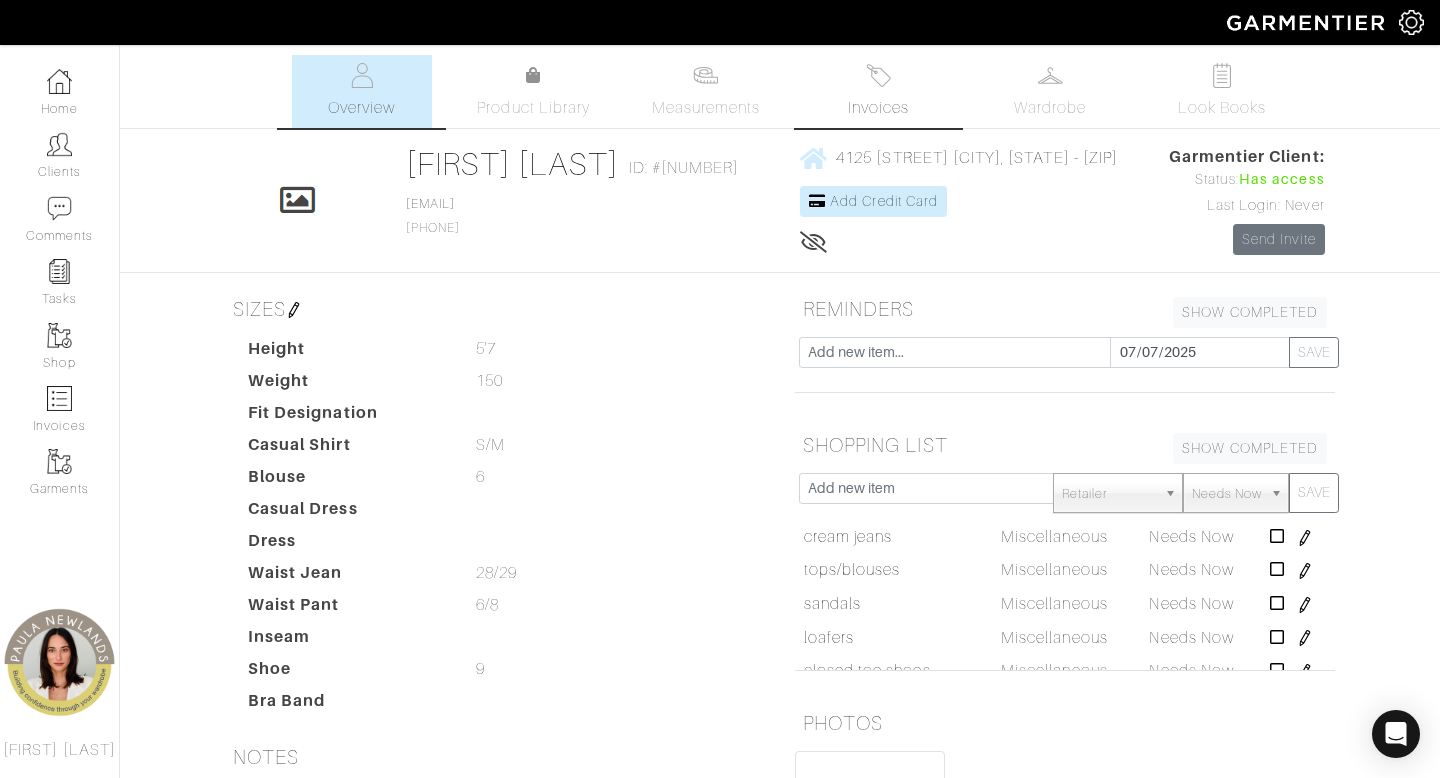 click on "Invoices" at bounding box center [878, 108] 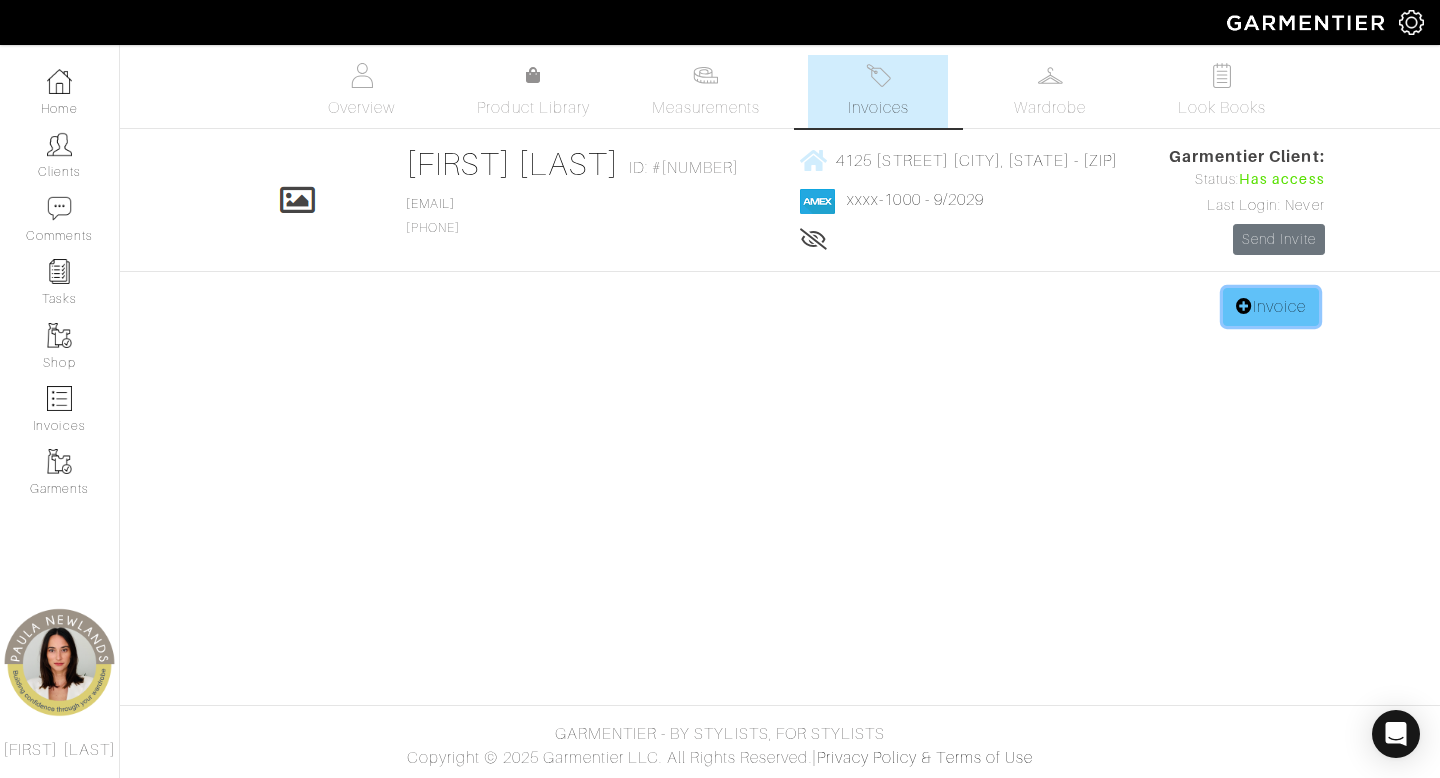 click on "Invoice" at bounding box center (1271, 307) 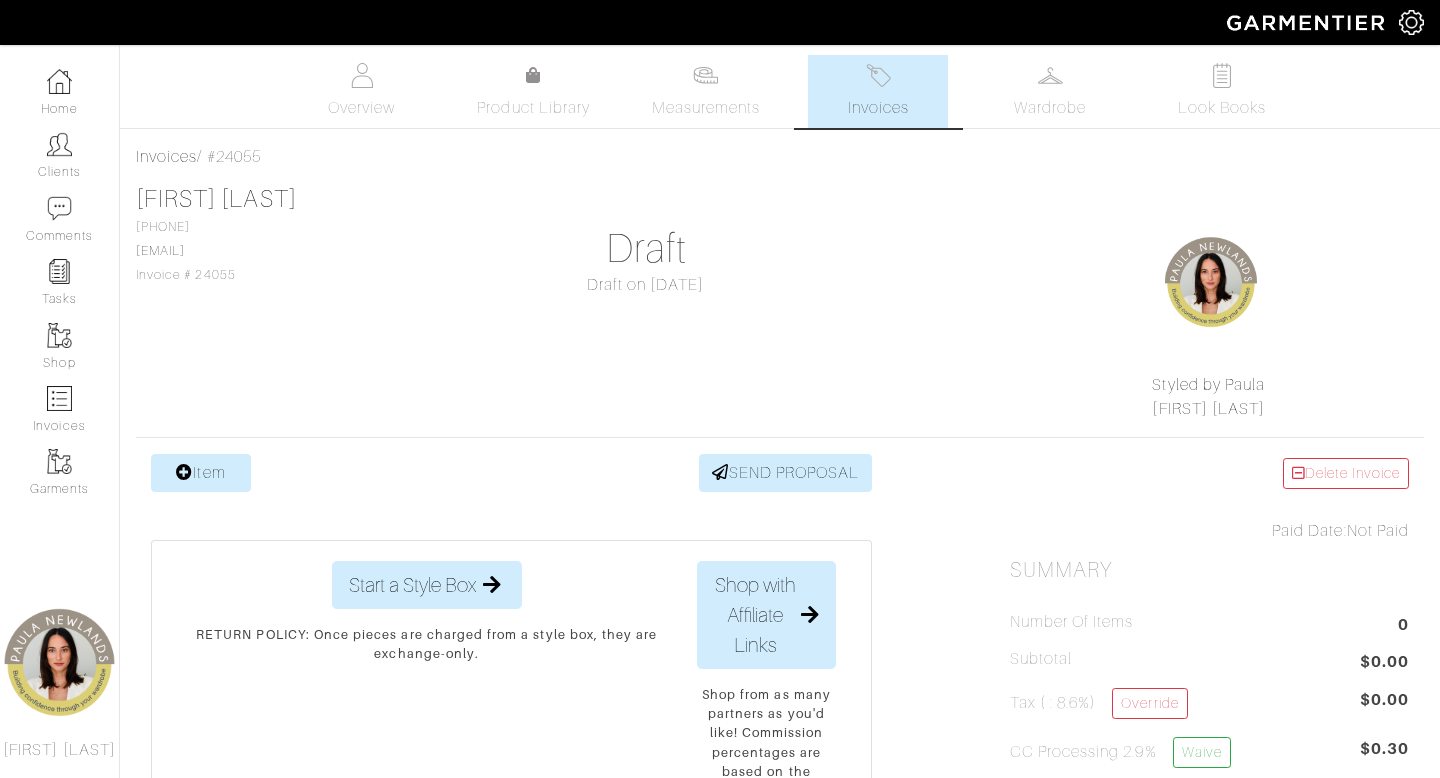 scroll, scrollTop: 0, scrollLeft: 0, axis: both 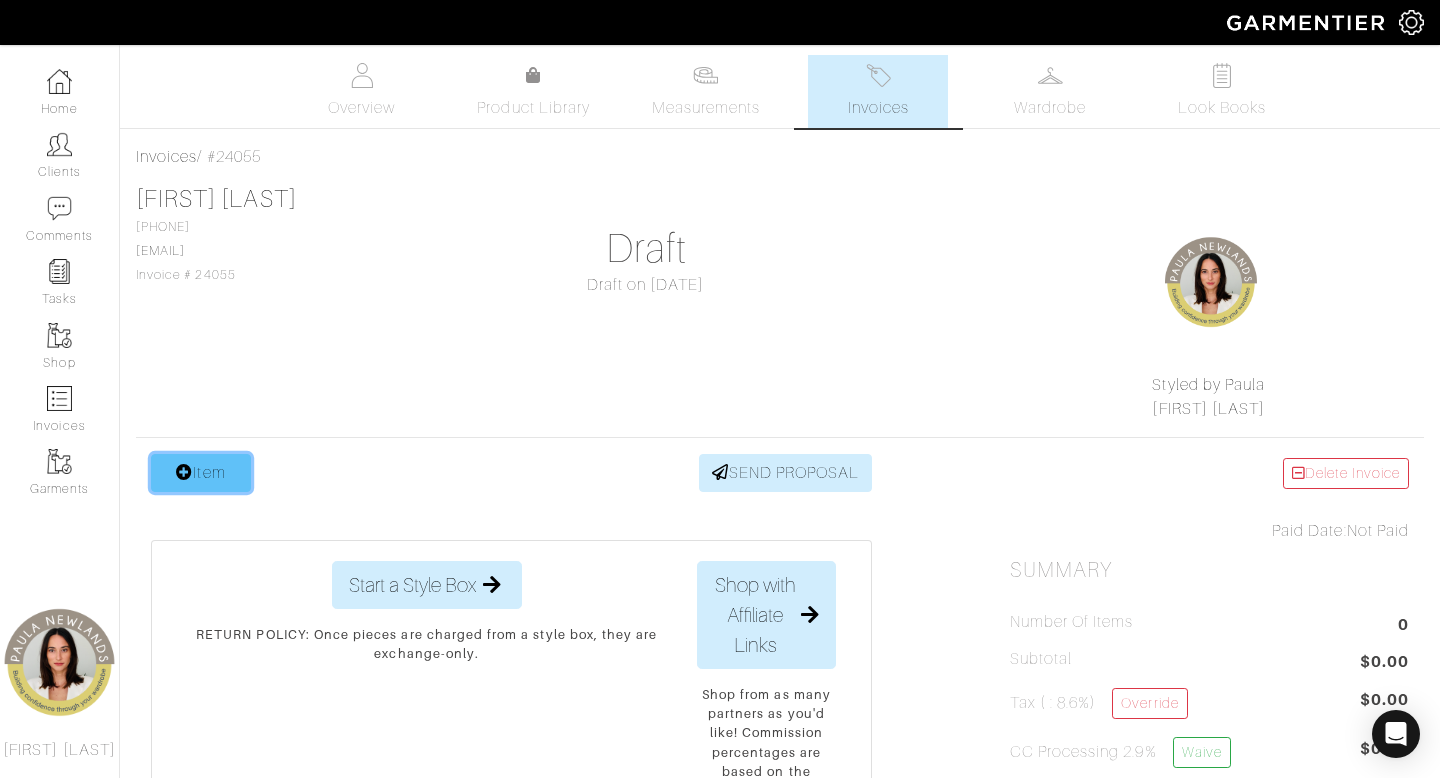 click on "Item" at bounding box center (201, 473) 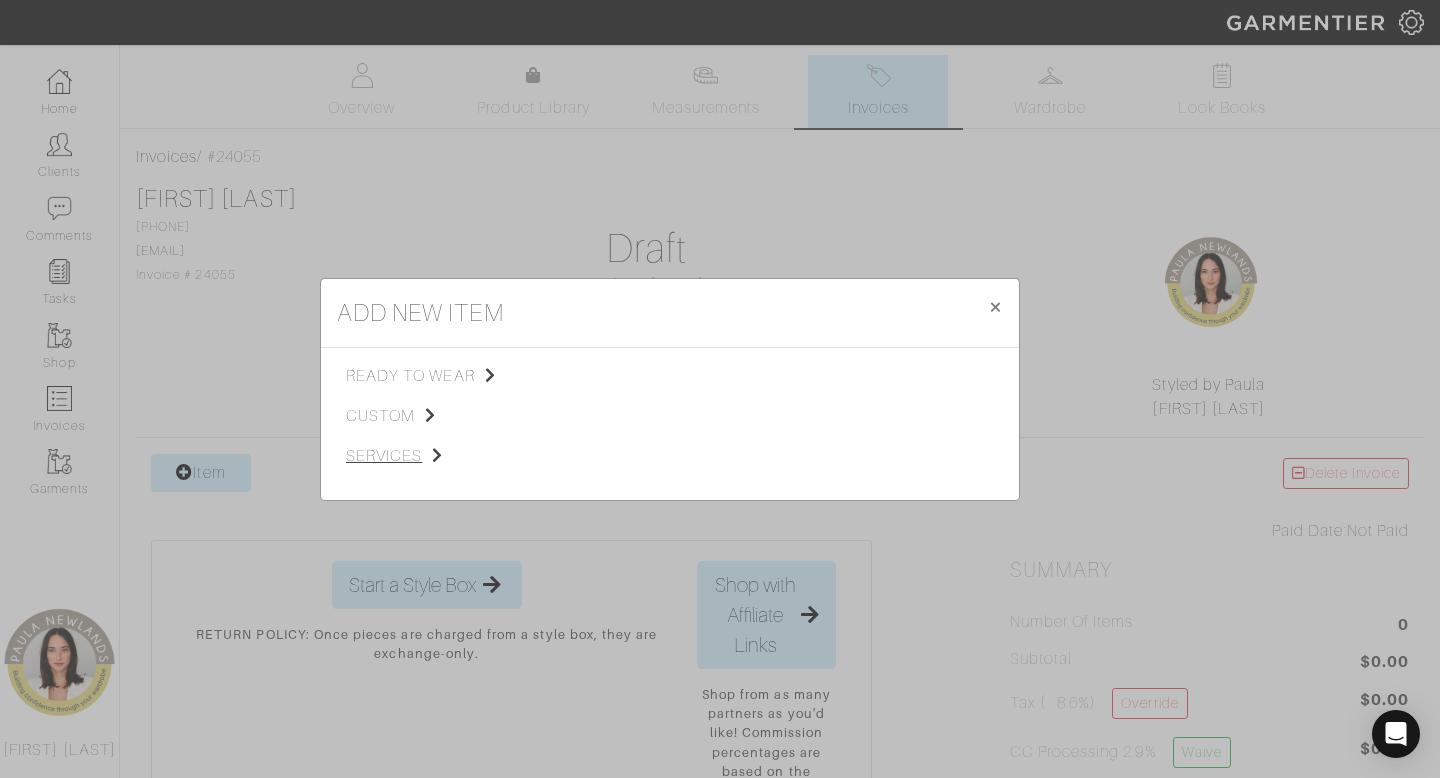 click on "services" at bounding box center (446, 456) 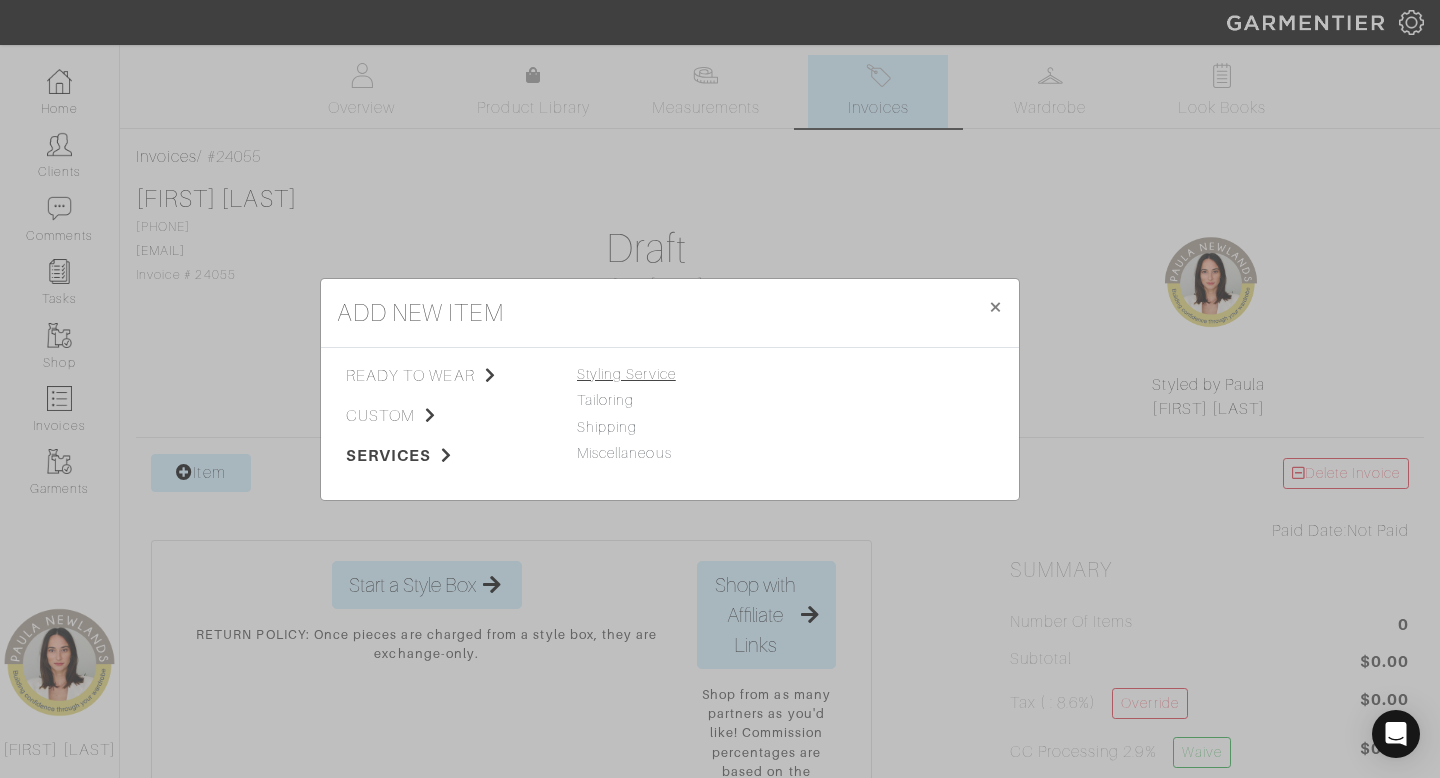 click on "Styling Service" at bounding box center (626, 374) 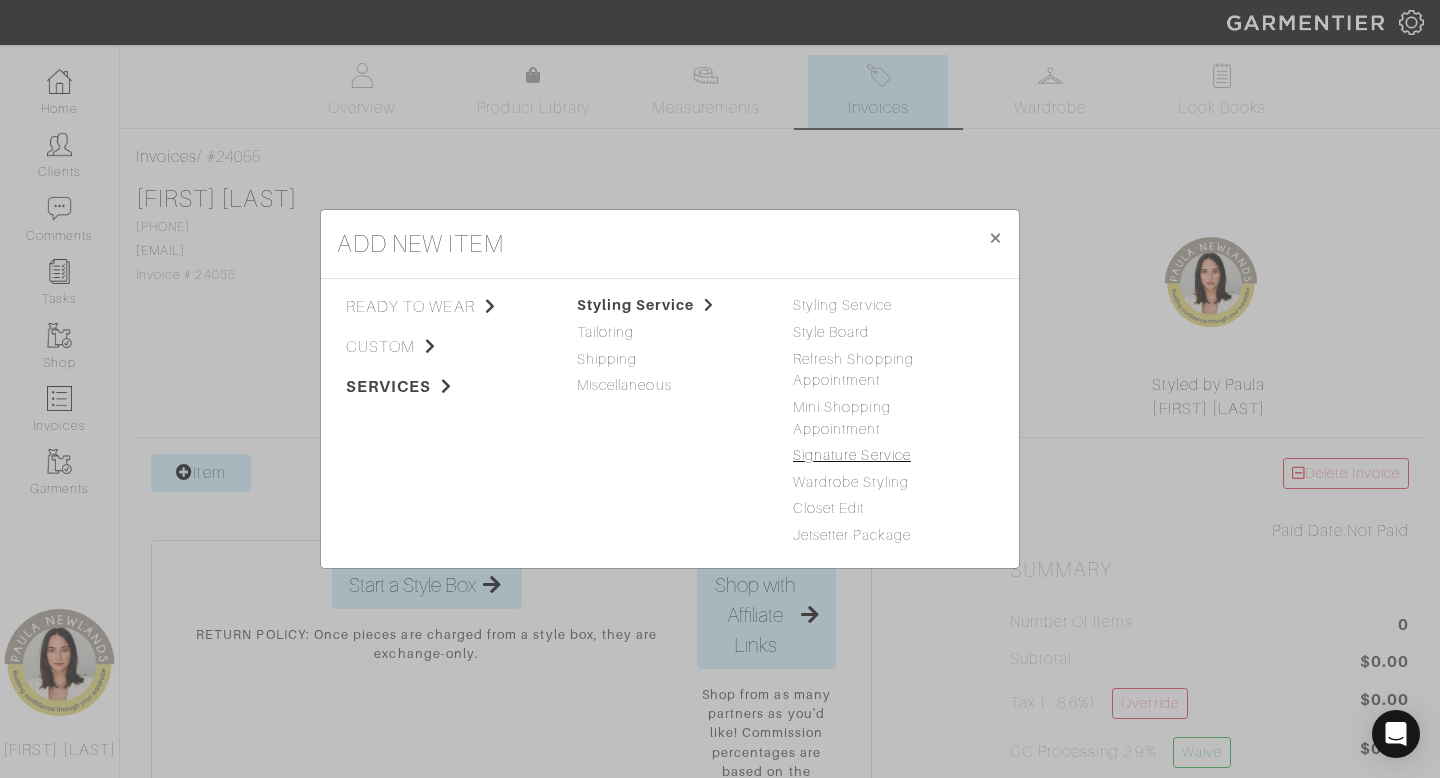 click on "Signature Service" at bounding box center [852, 455] 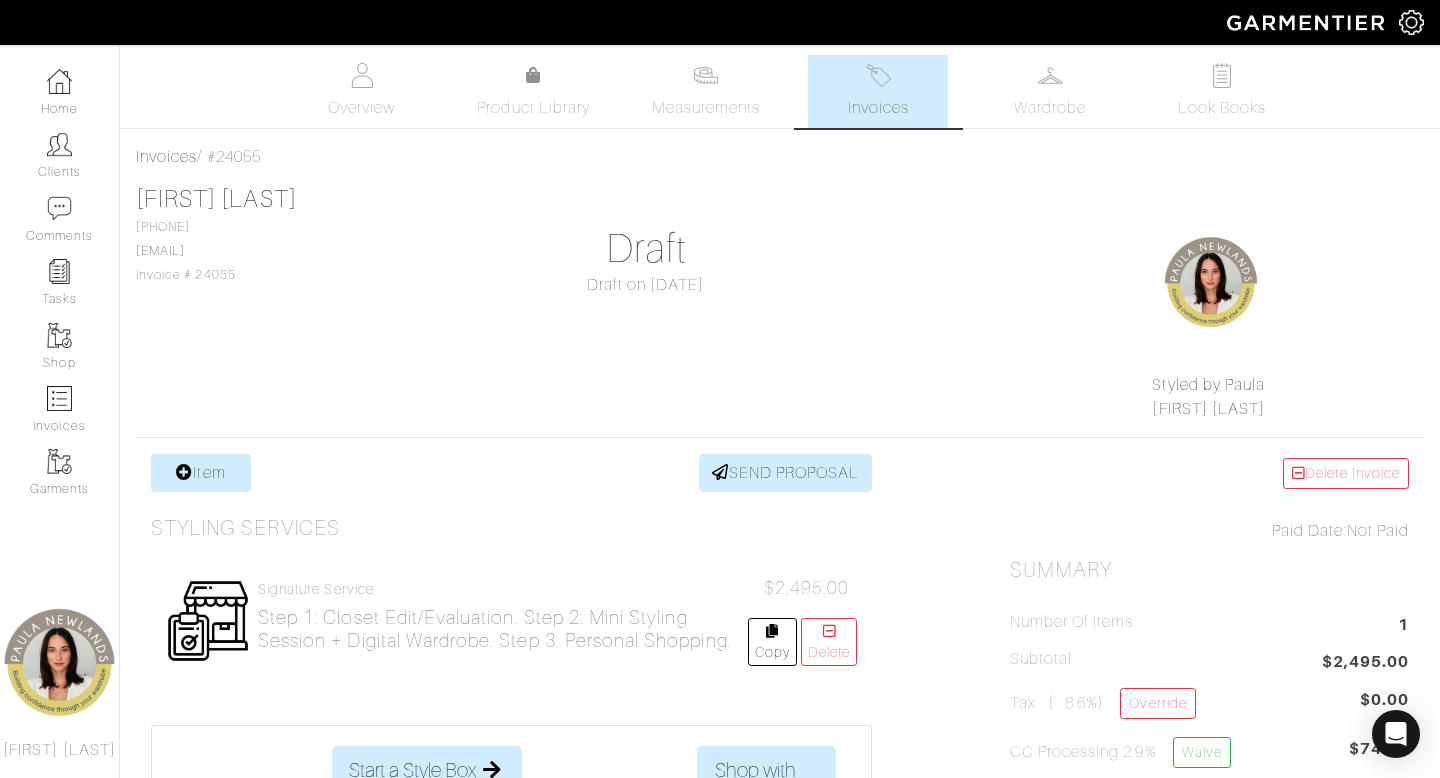scroll, scrollTop: 0, scrollLeft: 0, axis: both 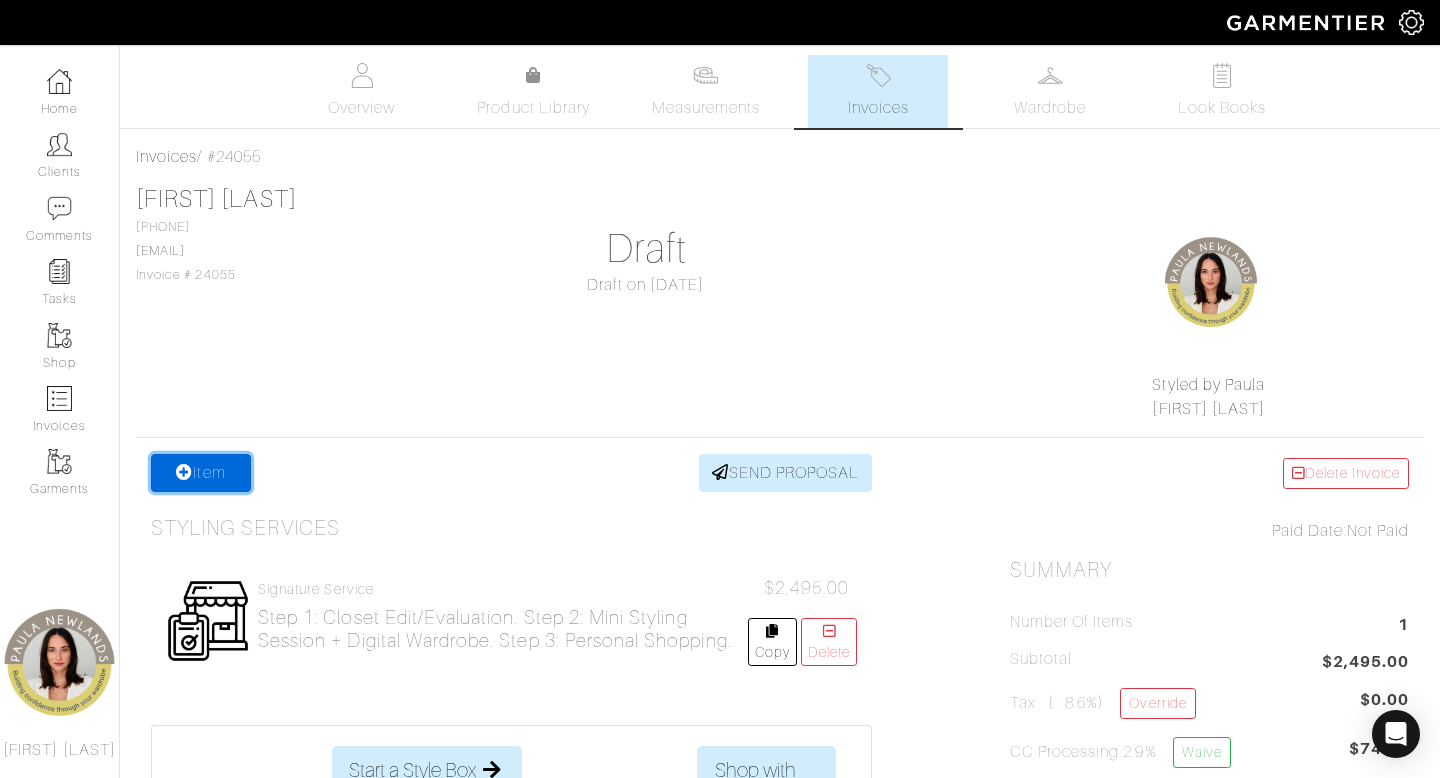click on "Item" at bounding box center [201, 473] 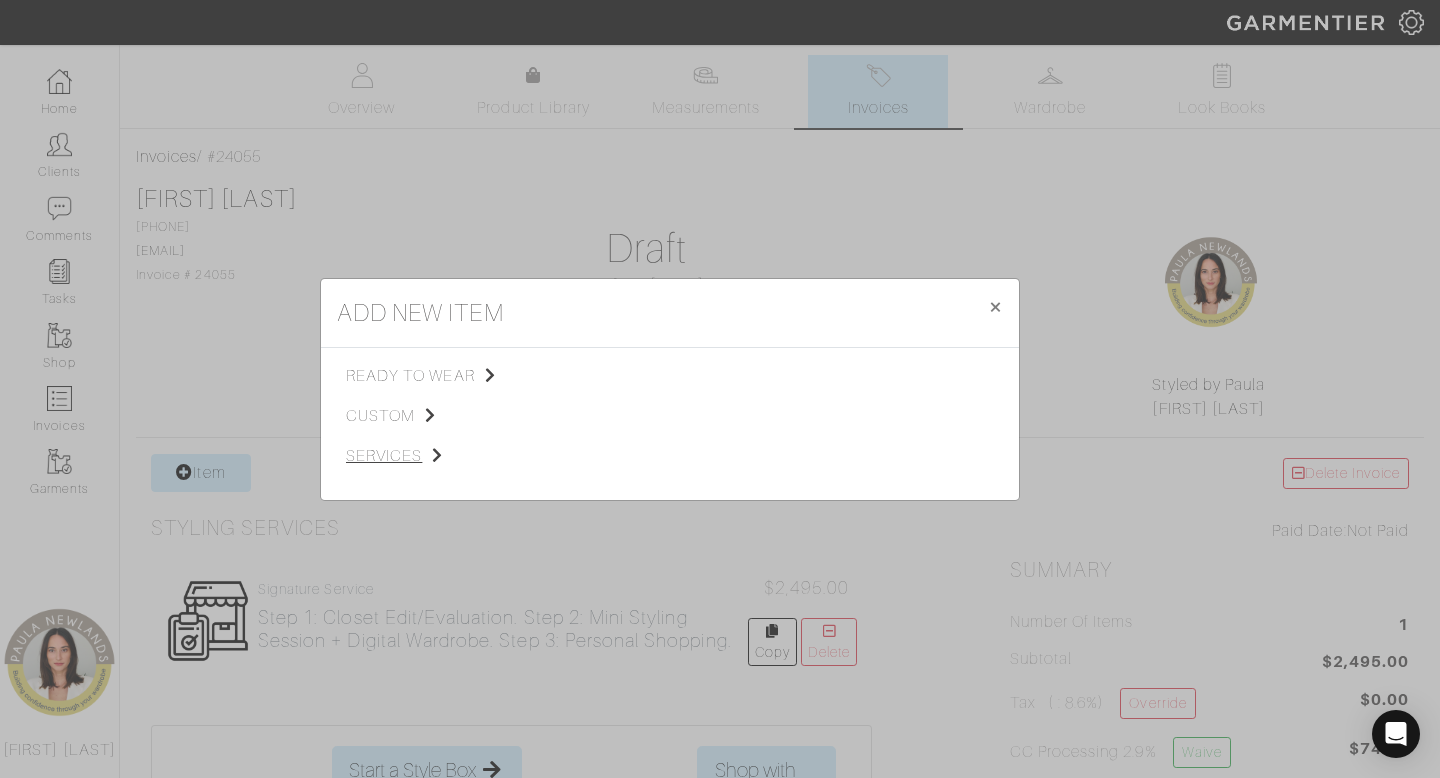 click on "services" at bounding box center (446, 456) 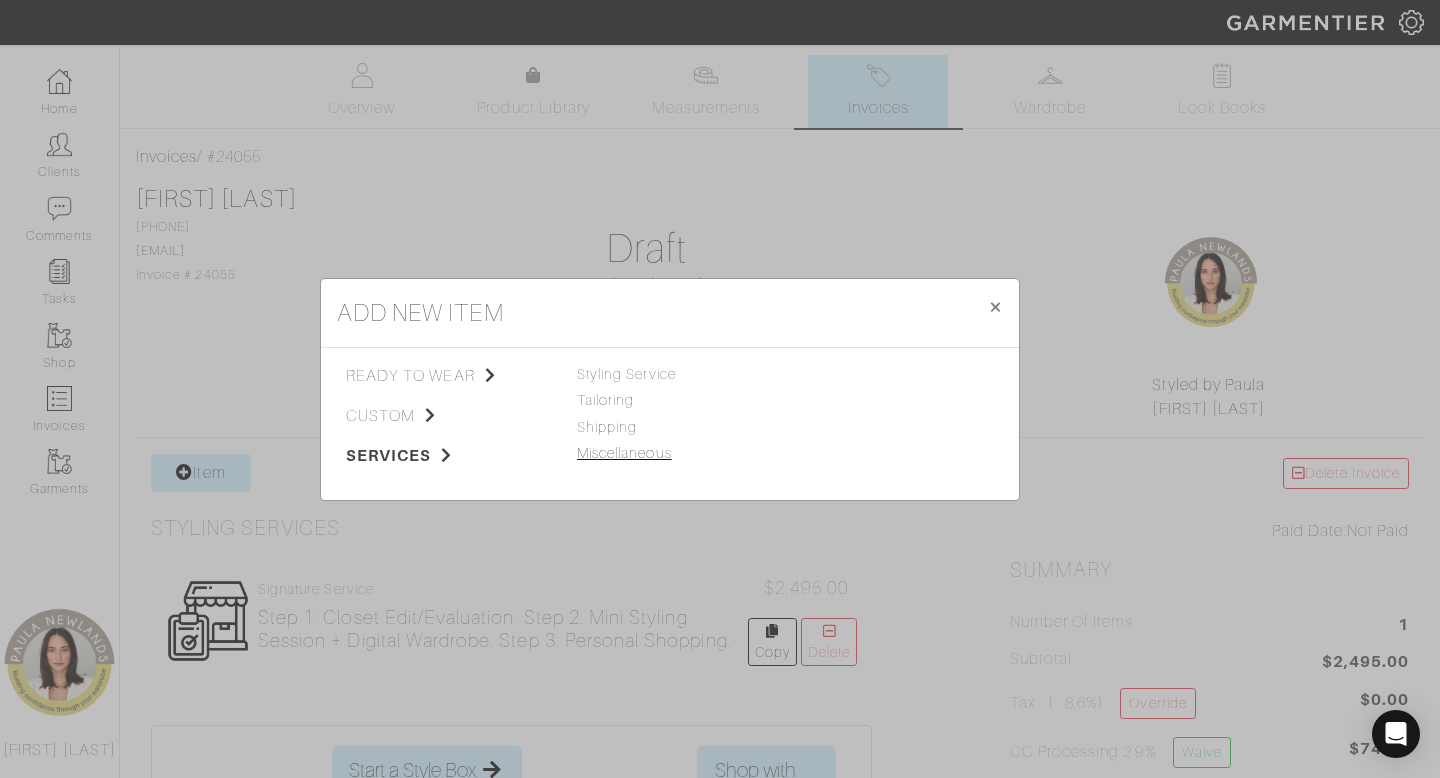 click on "Miscellaneous" at bounding box center (624, 453) 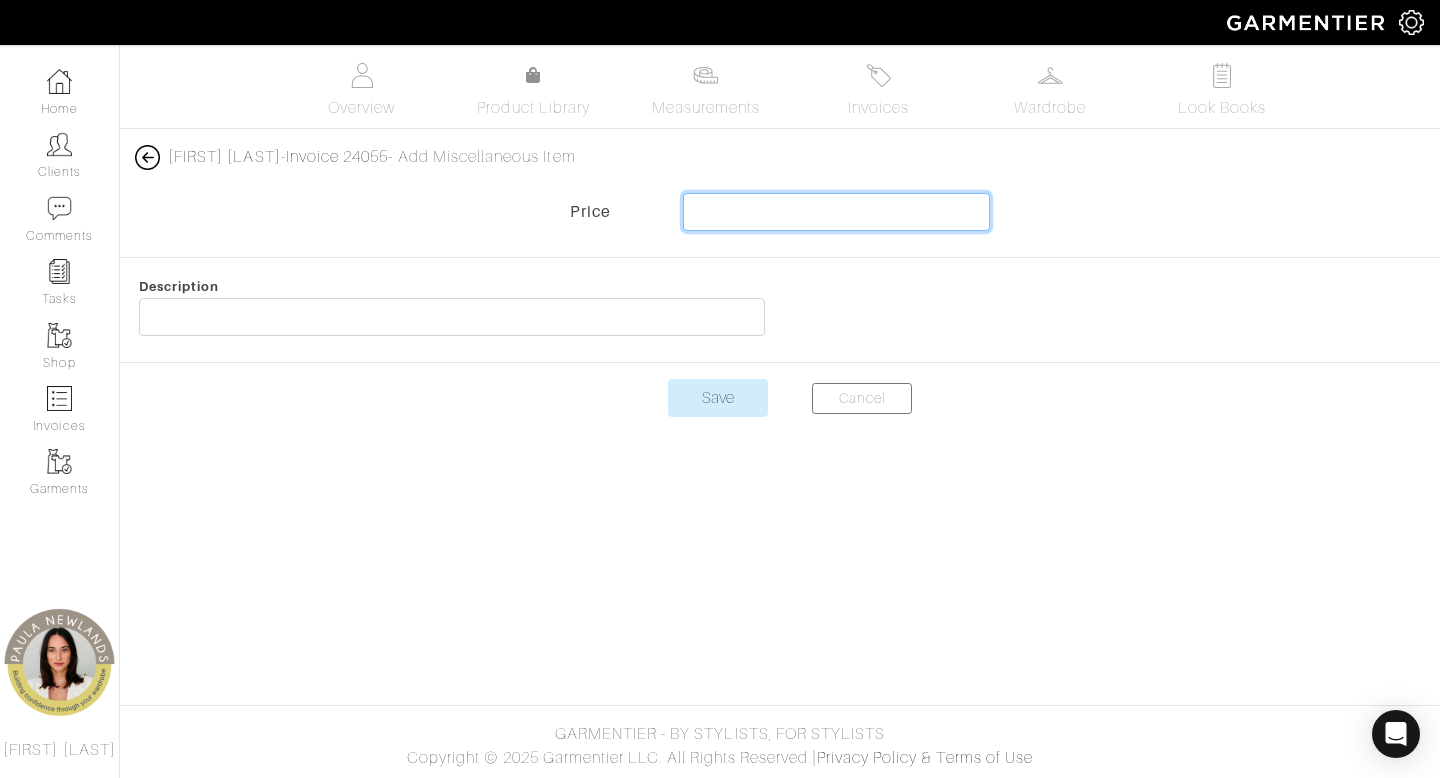 click at bounding box center (837, 212) 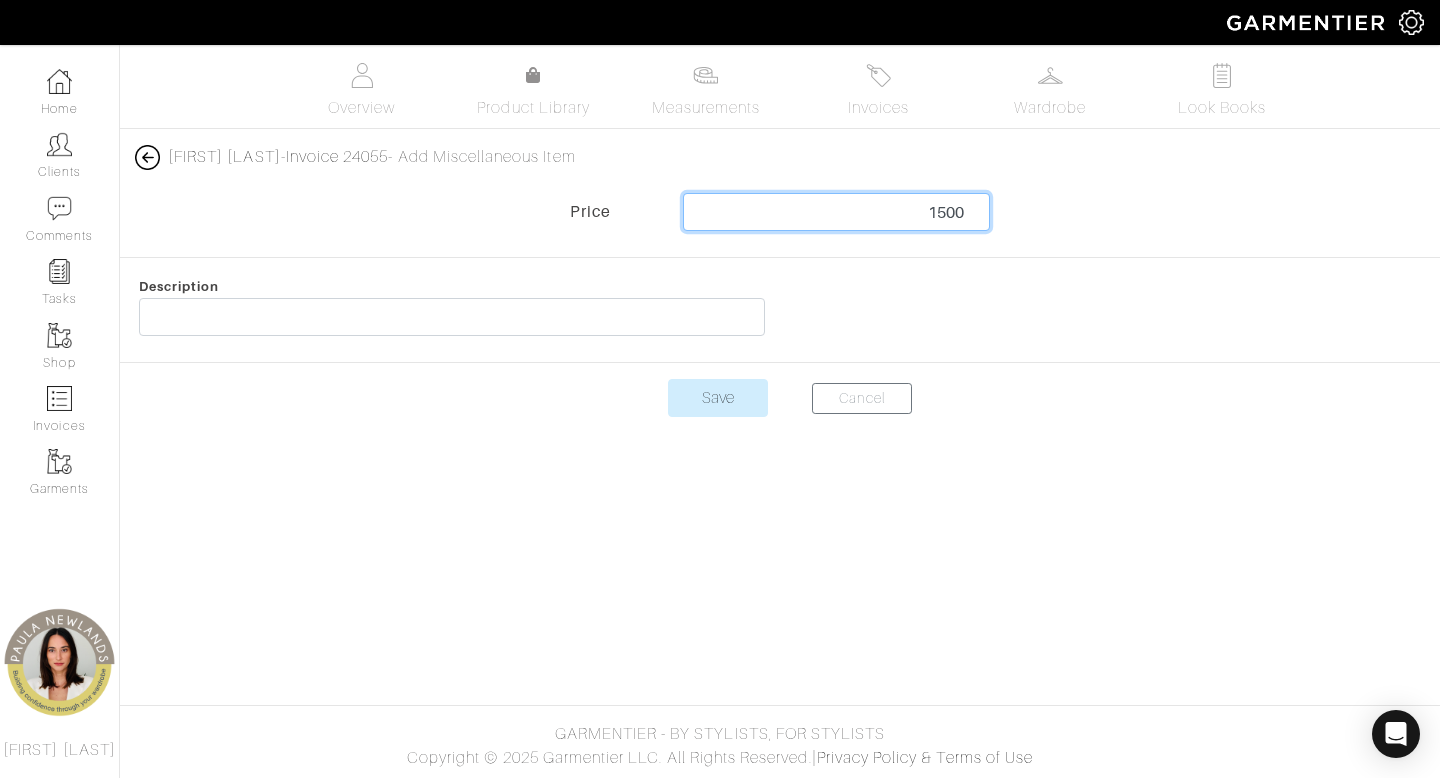 type on "1500" 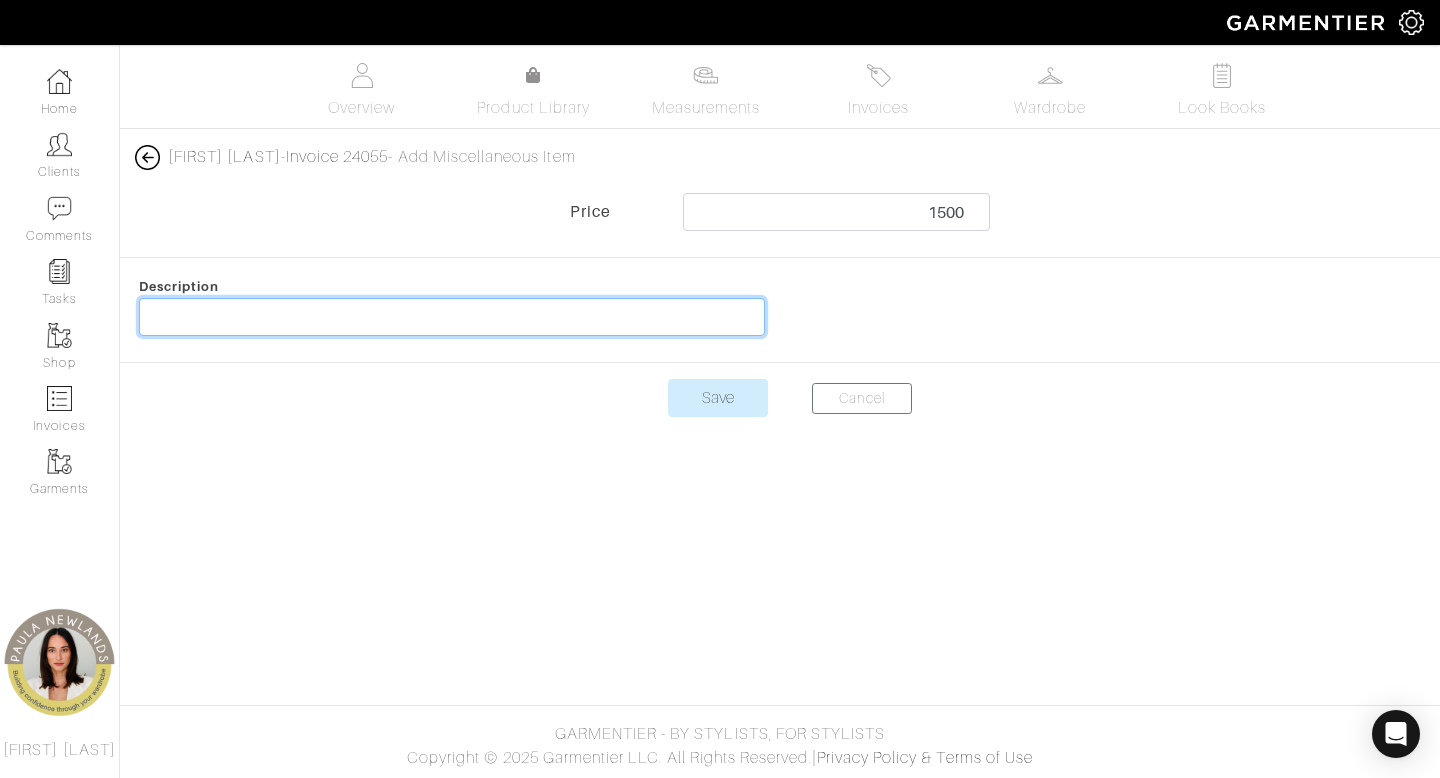 click at bounding box center (452, 317) 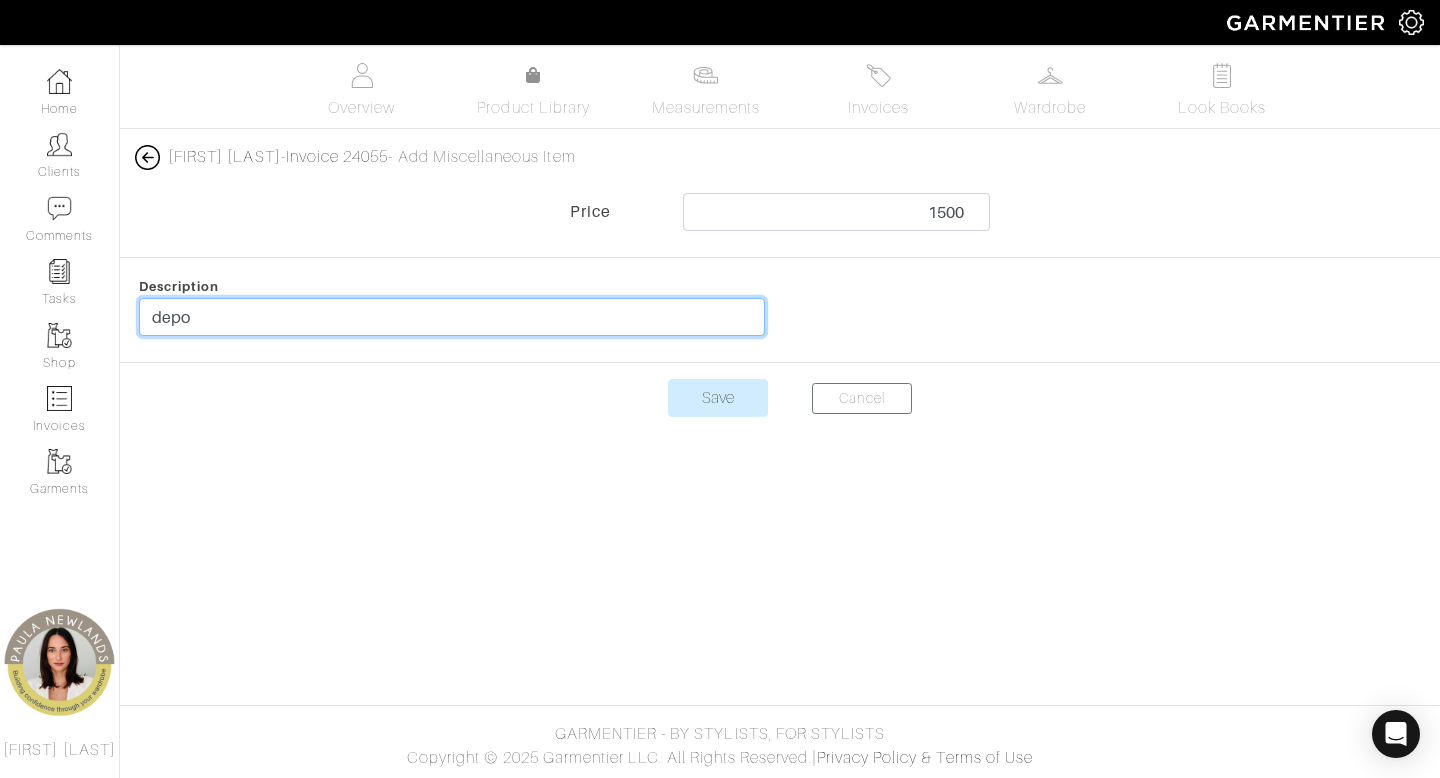 type on "Deposit for clothes" 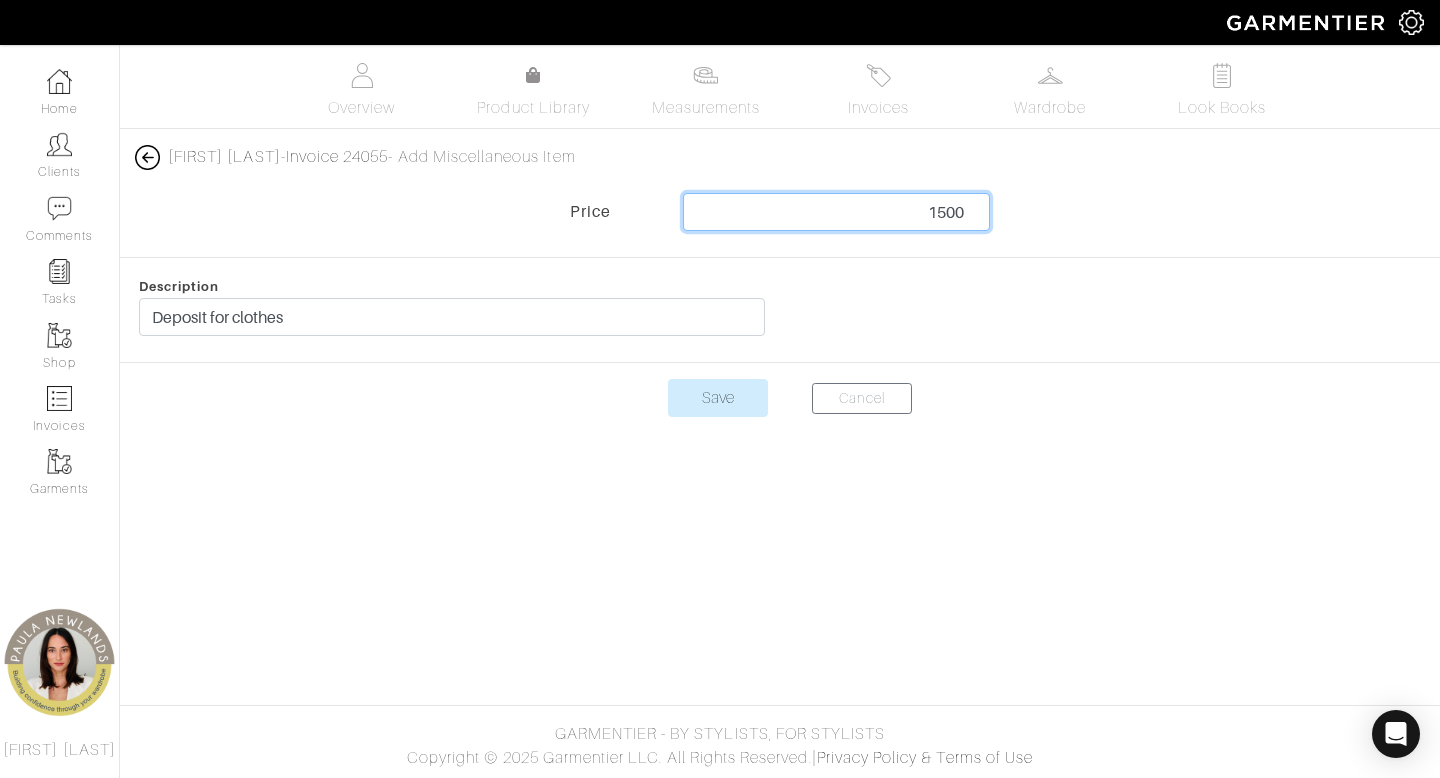 click on "1500" at bounding box center (837, 212) 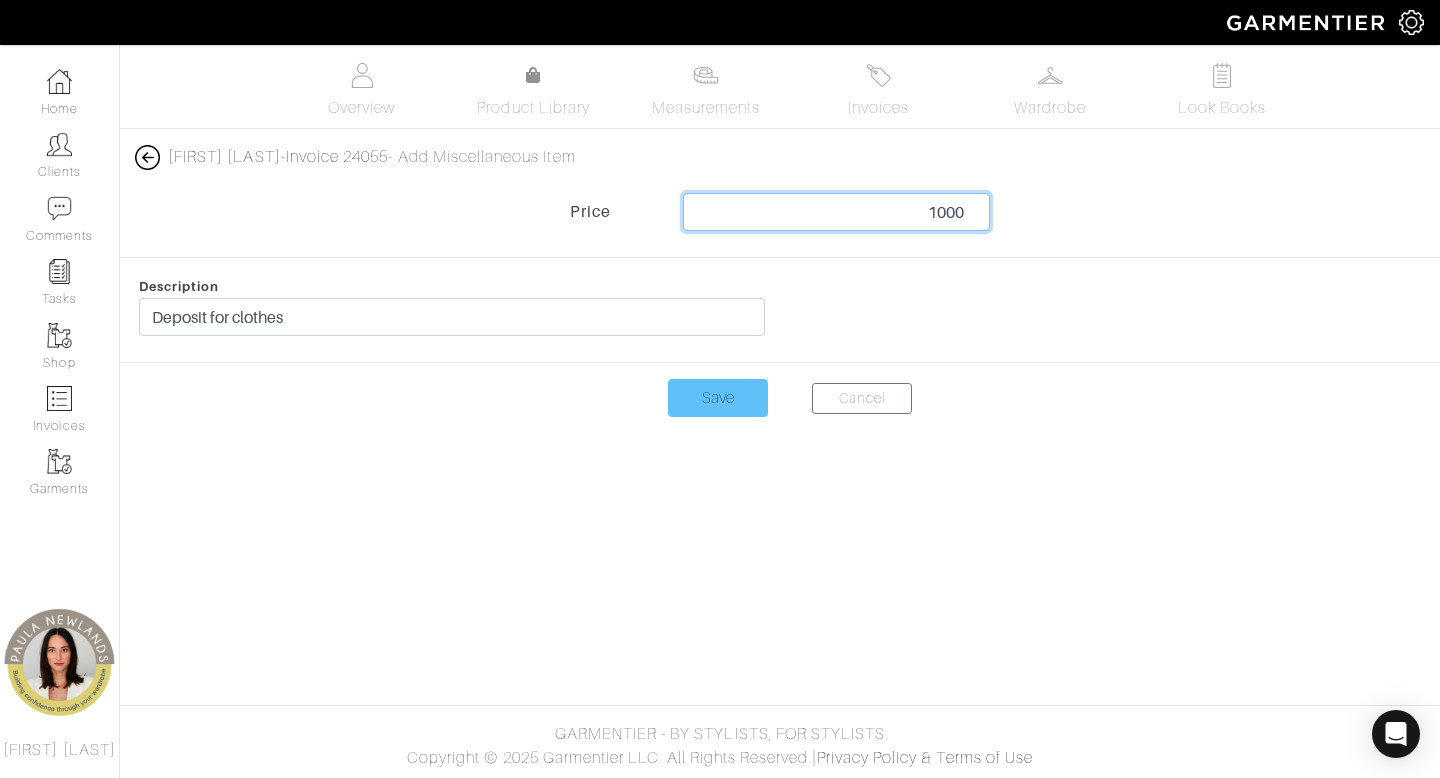 type on "1000" 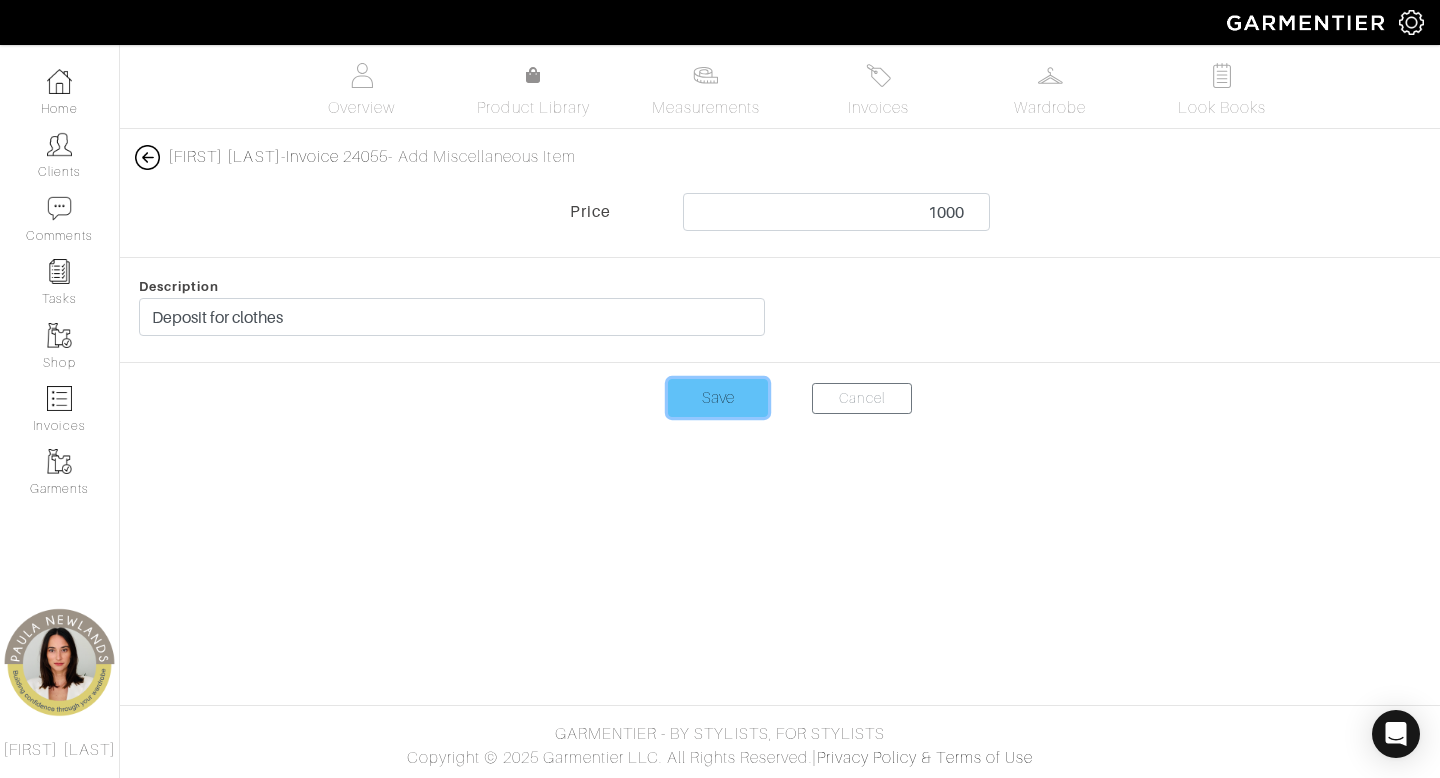 click on "Save" at bounding box center (718, 398) 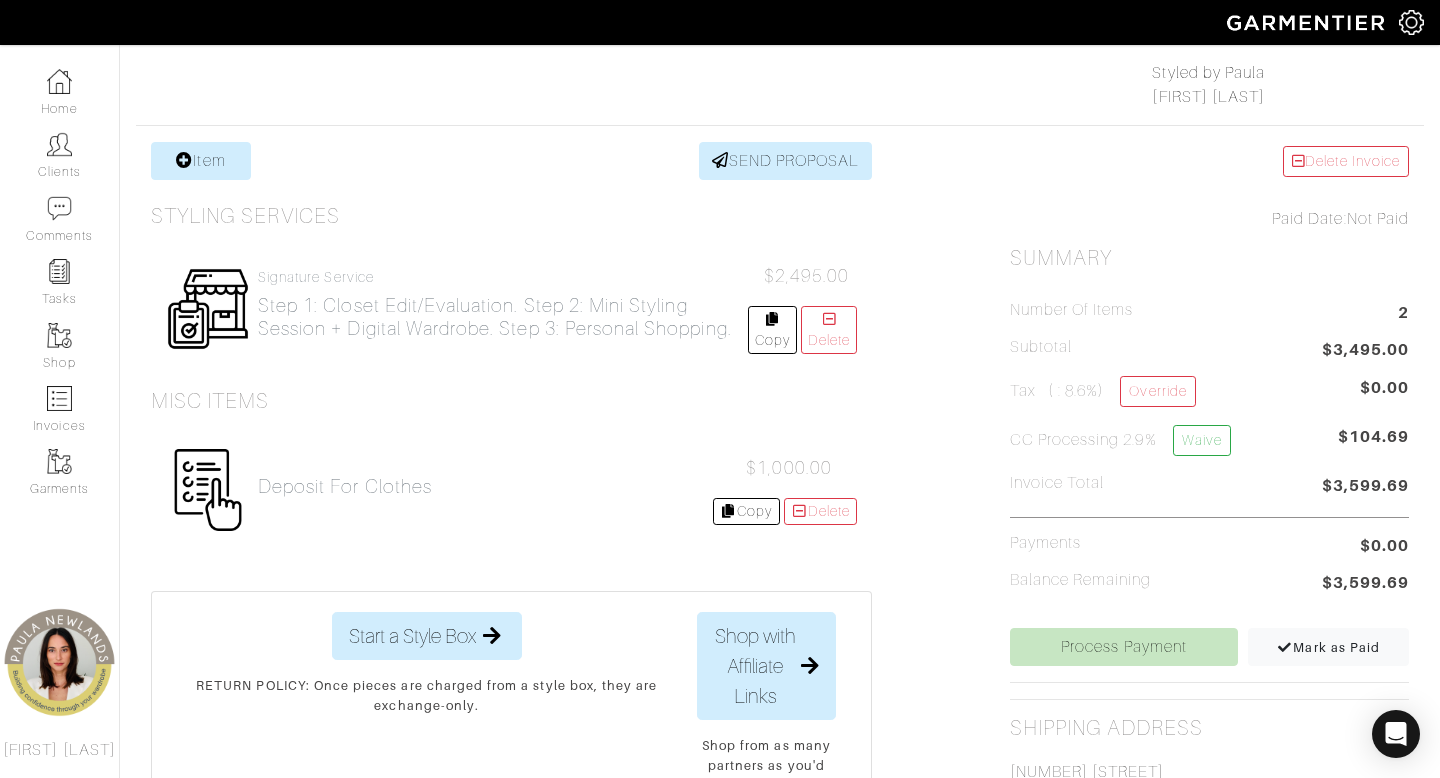 scroll, scrollTop: 358, scrollLeft: 0, axis: vertical 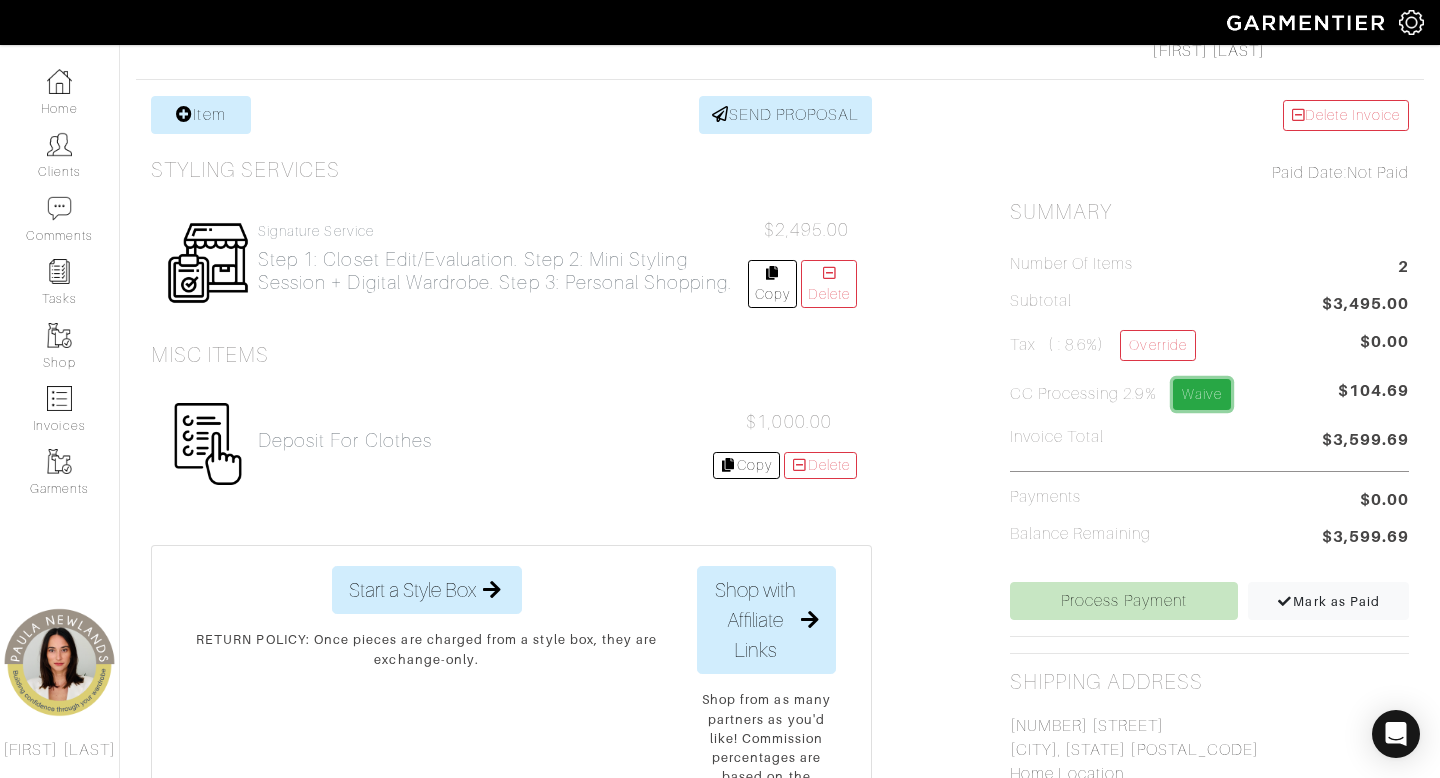 click on "Waive" at bounding box center (1202, 394) 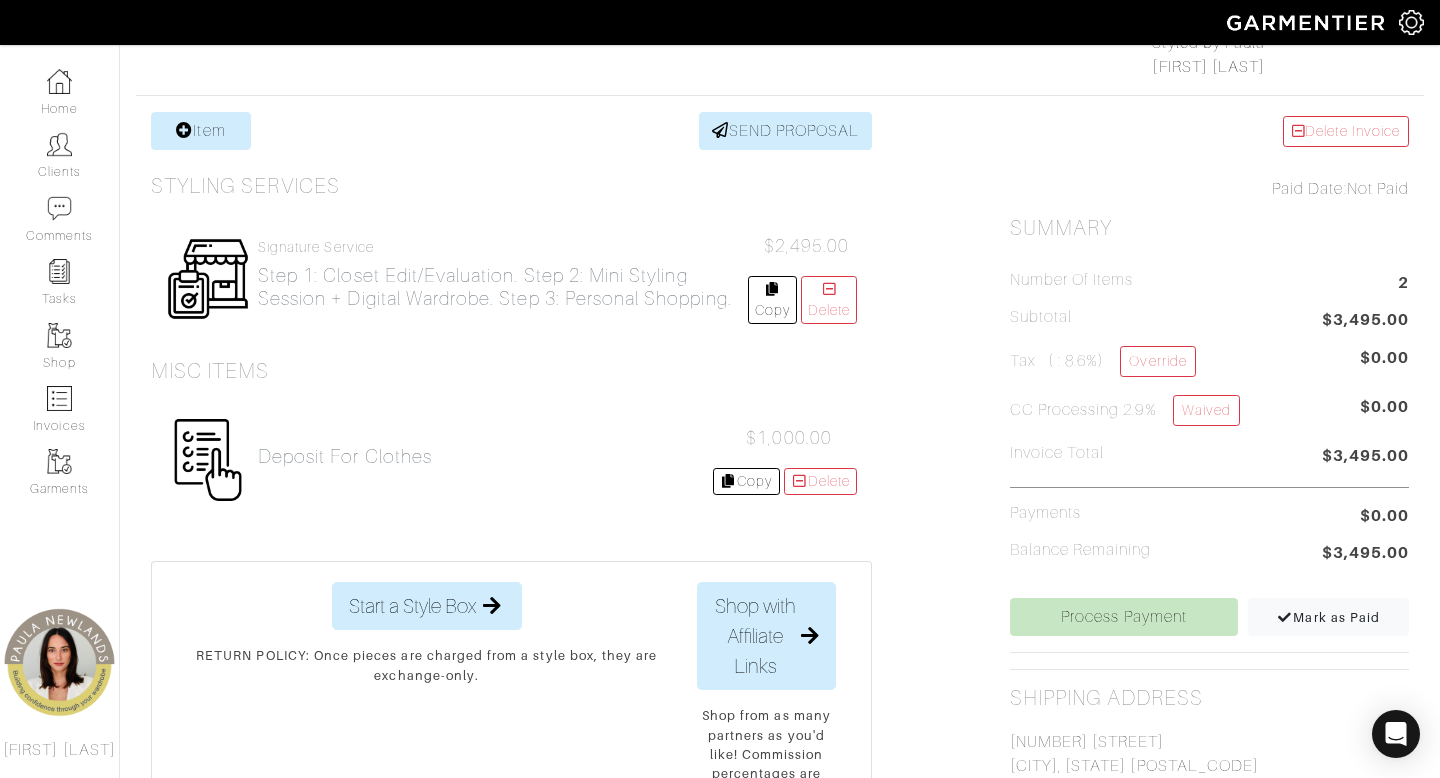 scroll, scrollTop: 346, scrollLeft: 0, axis: vertical 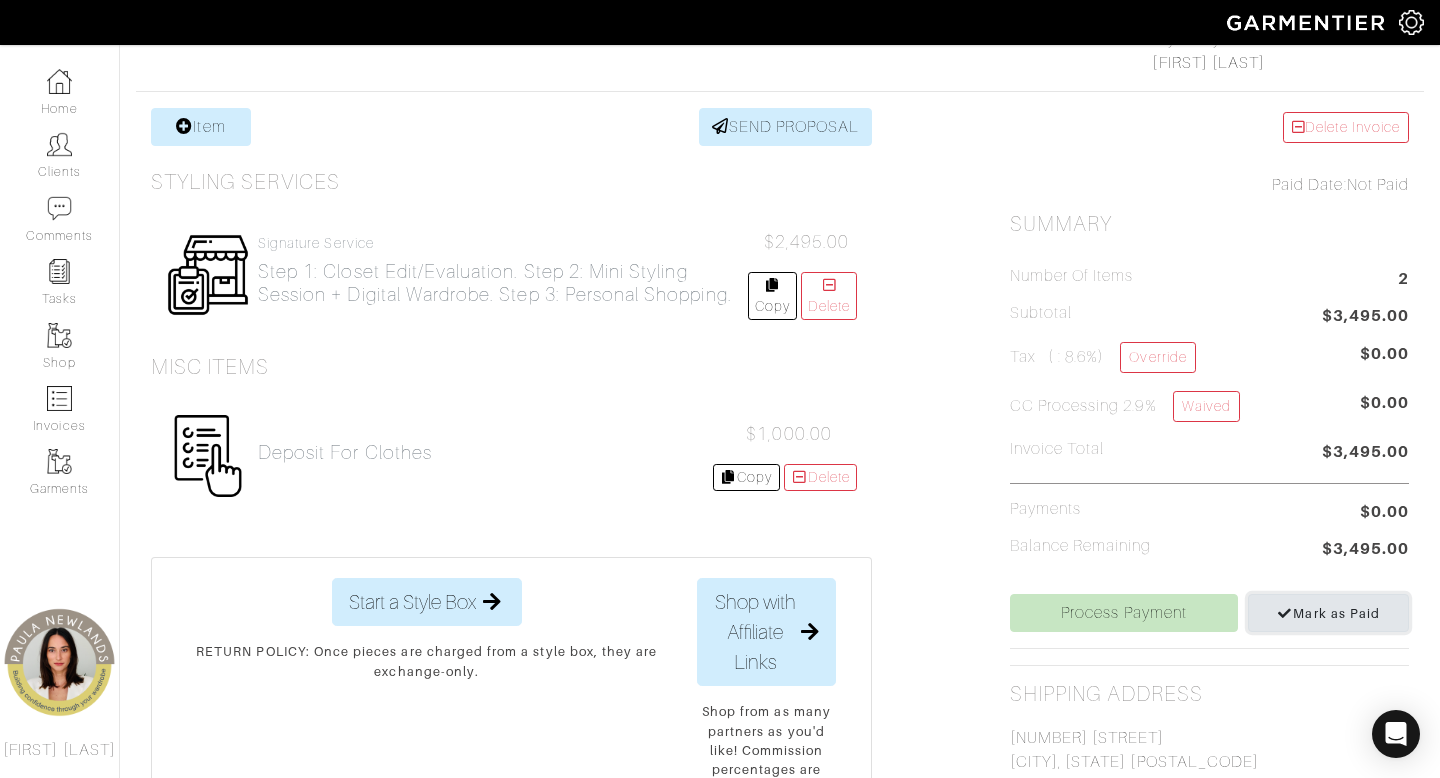 click on "Mark as Paid" at bounding box center [1328, 613] 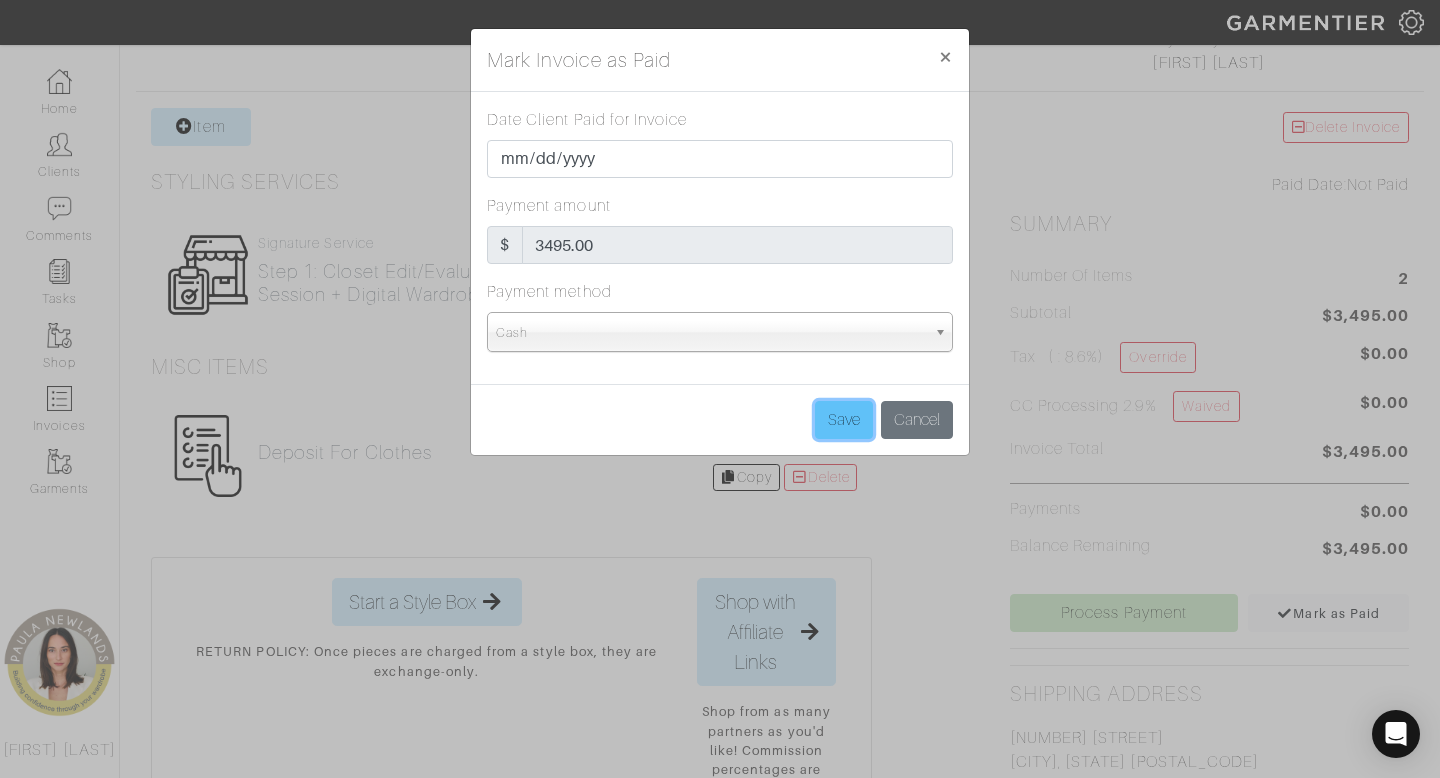 click on "Save" at bounding box center [844, 420] 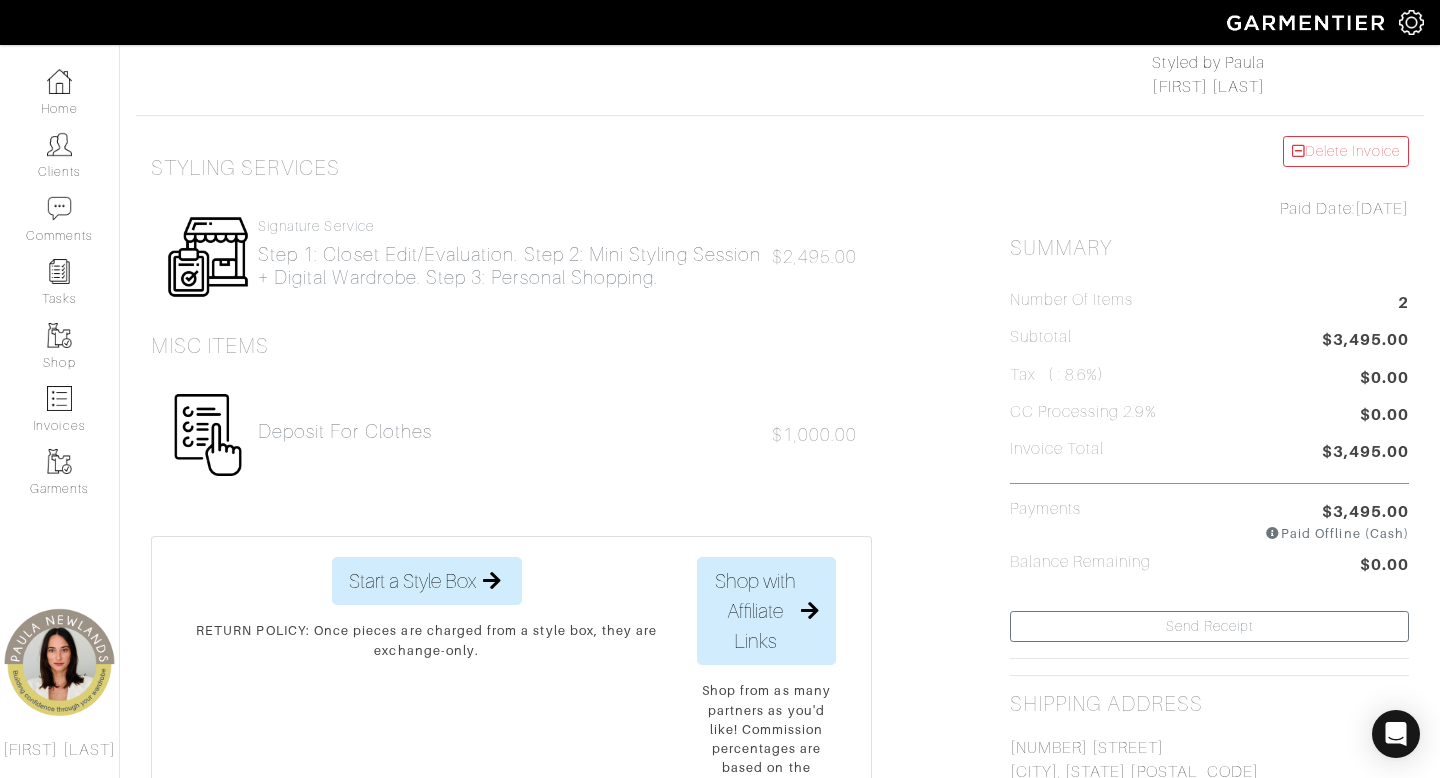 scroll, scrollTop: 0, scrollLeft: 0, axis: both 